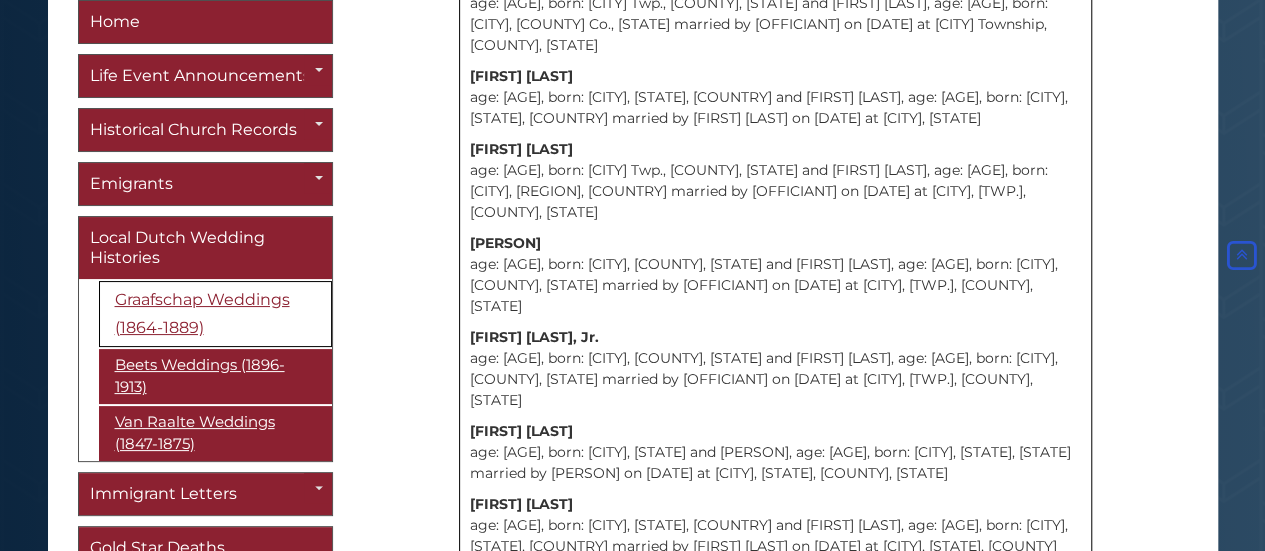 scroll, scrollTop: 23367, scrollLeft: 0, axis: vertical 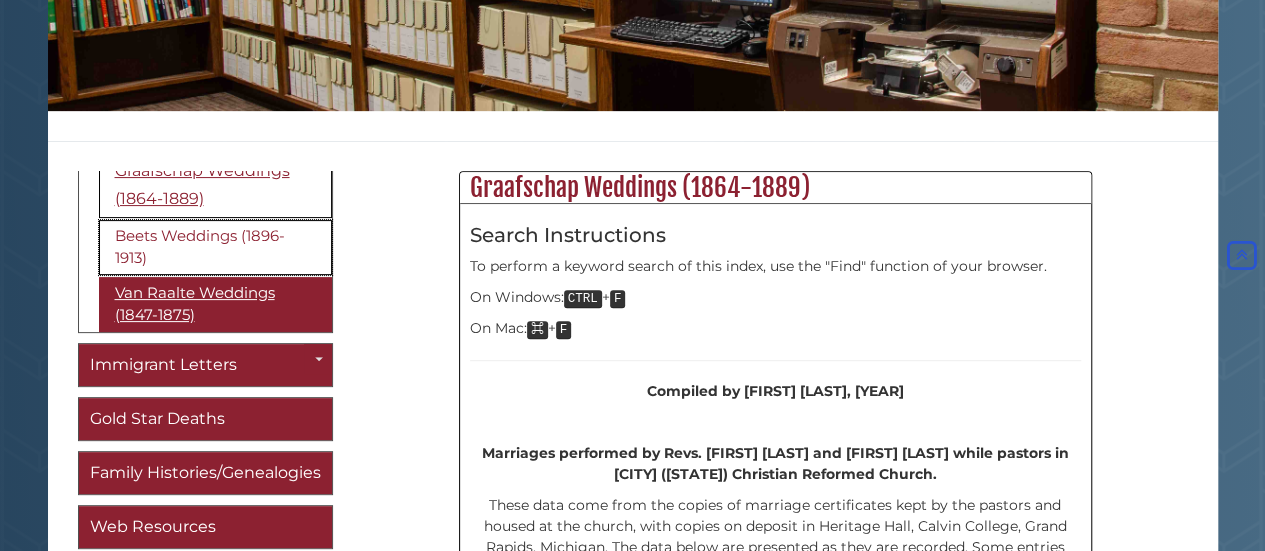 click on "Beets Weddings (1896-1913)" at bounding box center (215, 247) 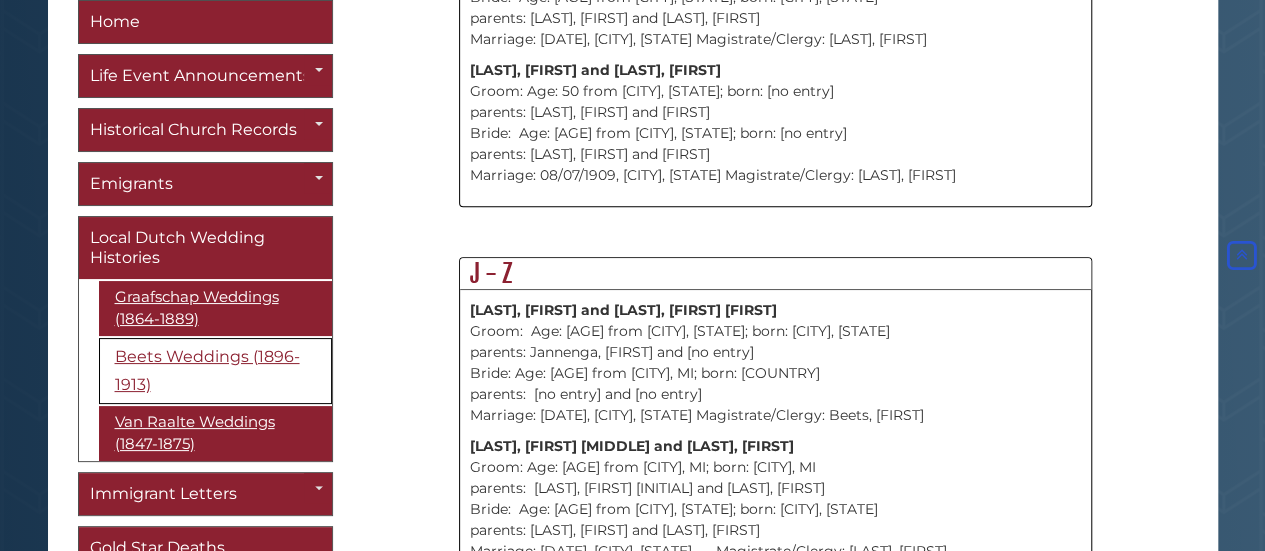 scroll, scrollTop: 11800, scrollLeft: 0, axis: vertical 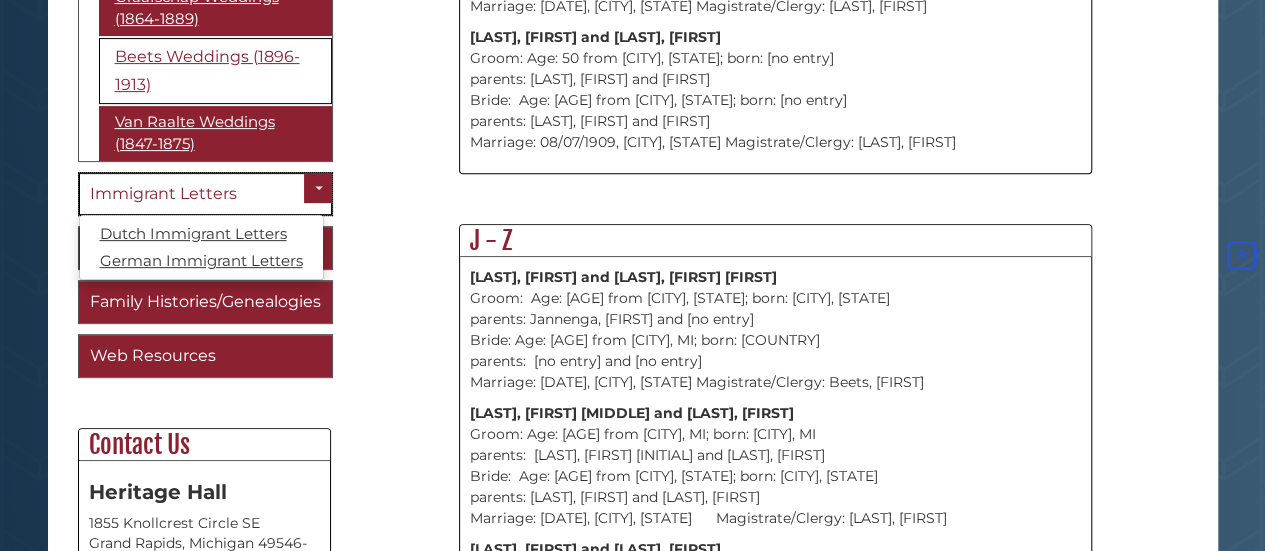 click on "Immigrant Letters" at bounding box center [163, 193] 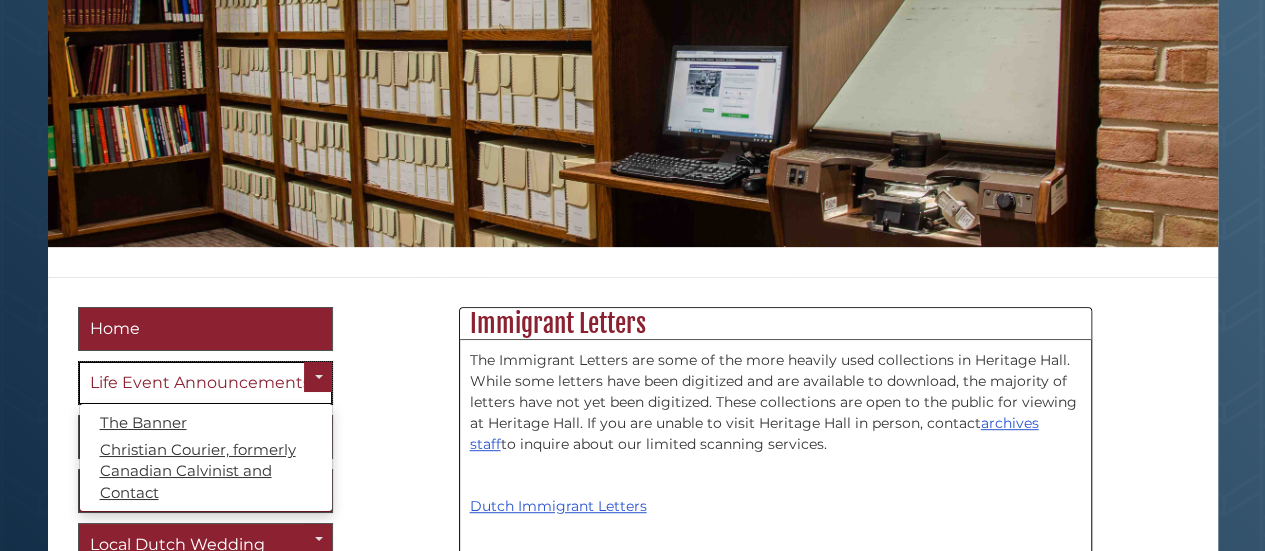 scroll, scrollTop: 500, scrollLeft: 0, axis: vertical 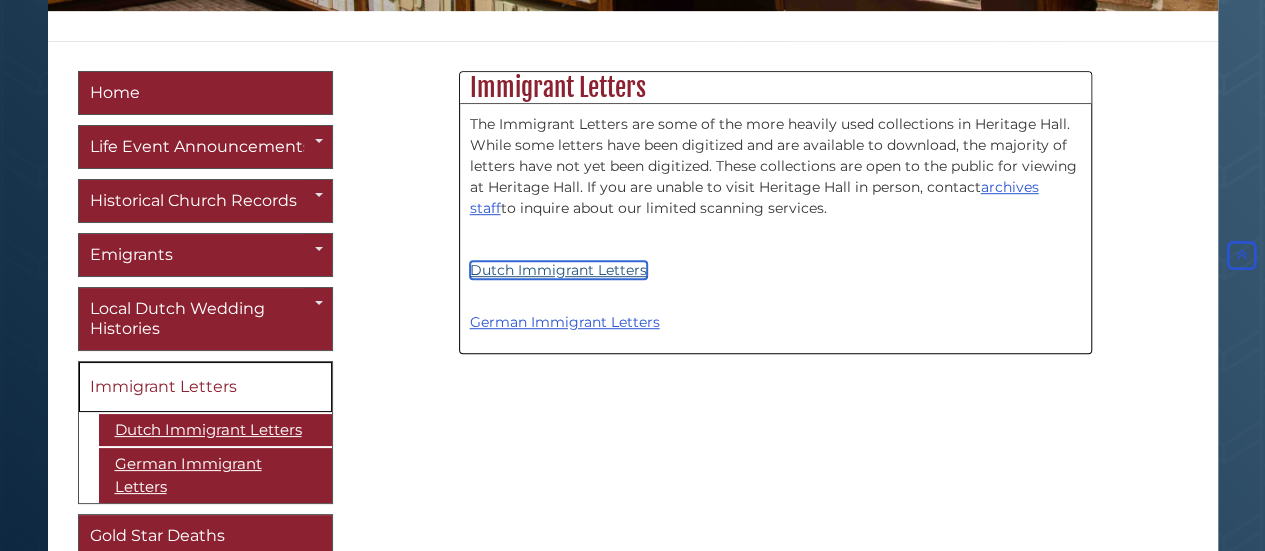 click on "Dutch Immigrant Letters" at bounding box center [558, 270] 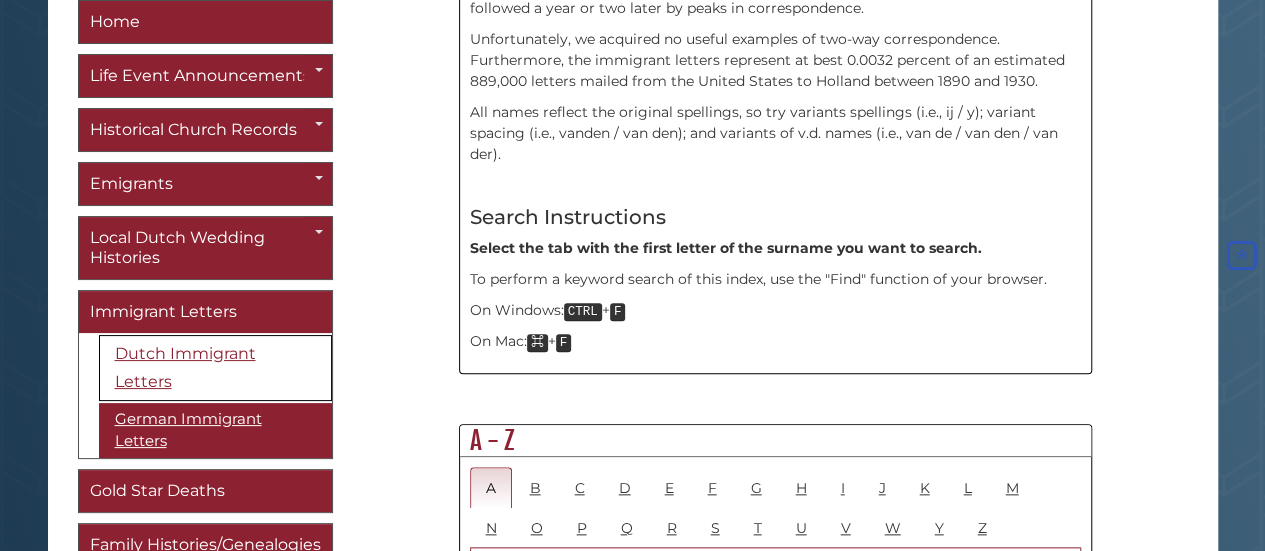 scroll, scrollTop: 1100, scrollLeft: 0, axis: vertical 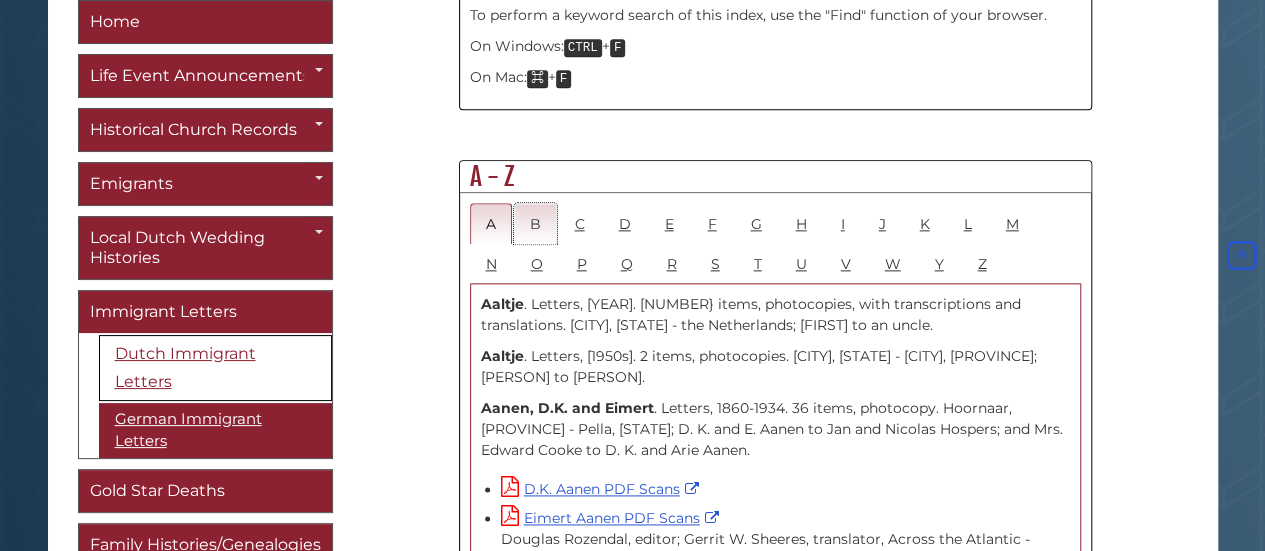 click on "B" at bounding box center (535, 223) 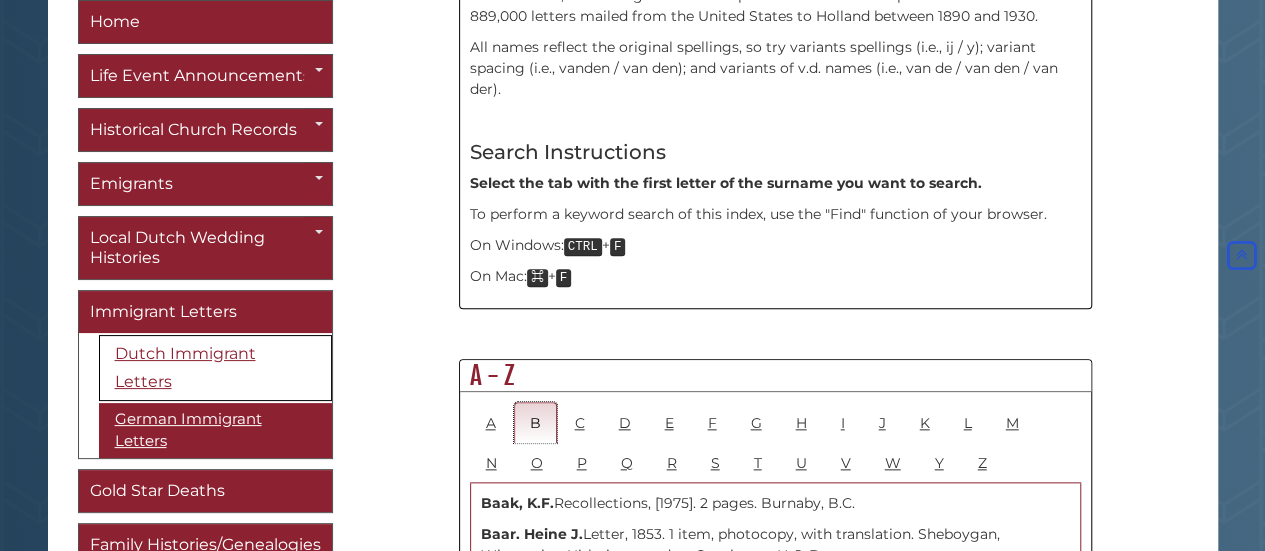 scroll, scrollTop: 900, scrollLeft: 0, axis: vertical 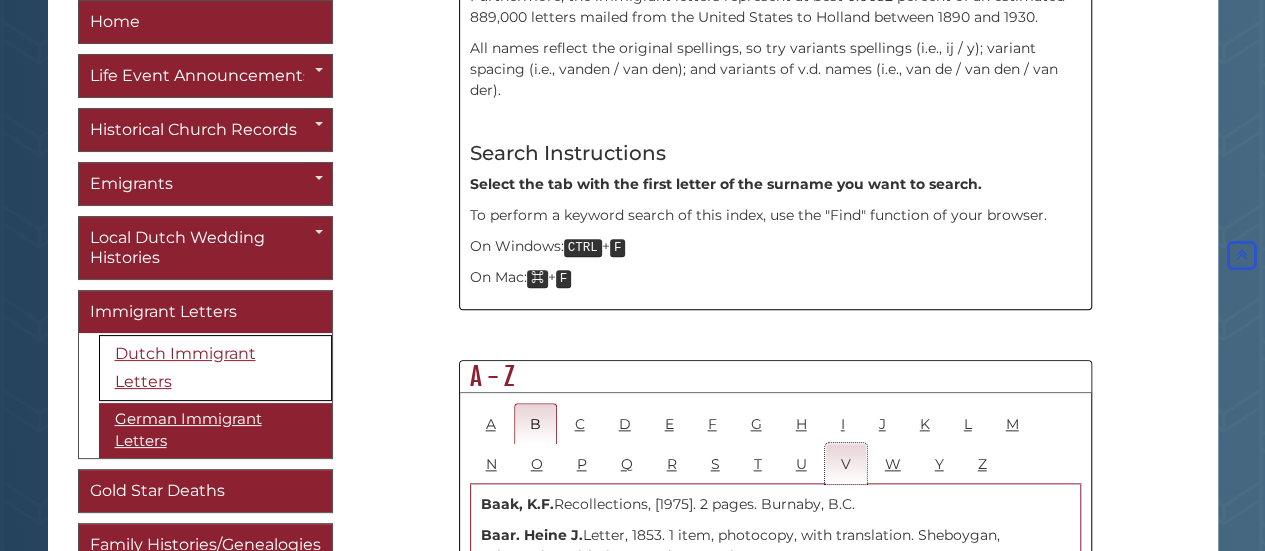click on "V" at bounding box center [846, 463] 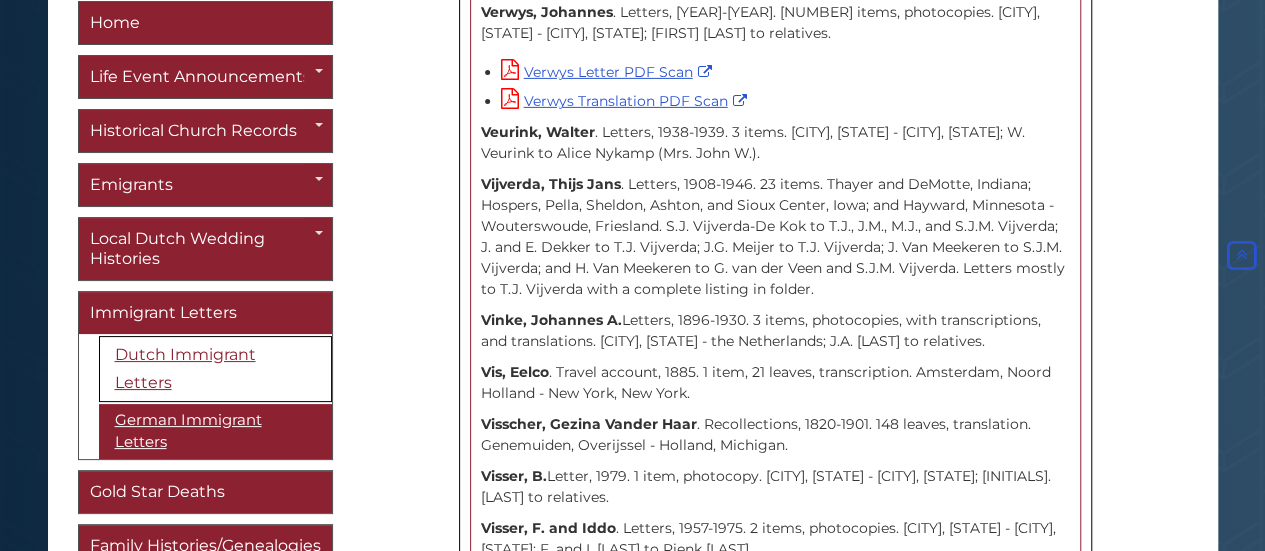scroll, scrollTop: 18500, scrollLeft: 0, axis: vertical 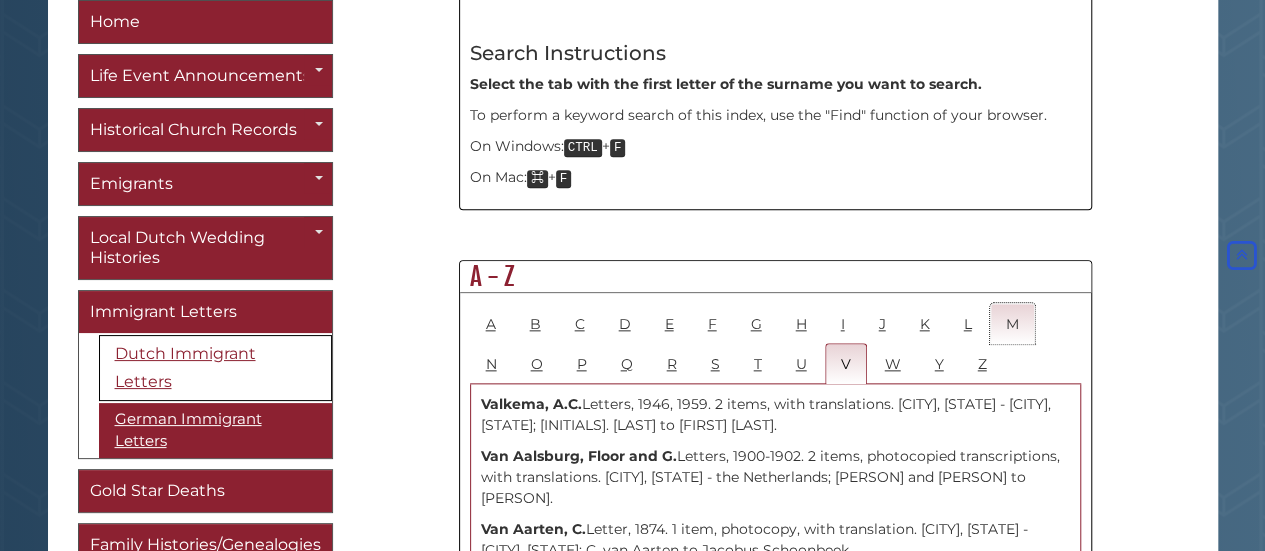 click on "M" at bounding box center [1012, 323] 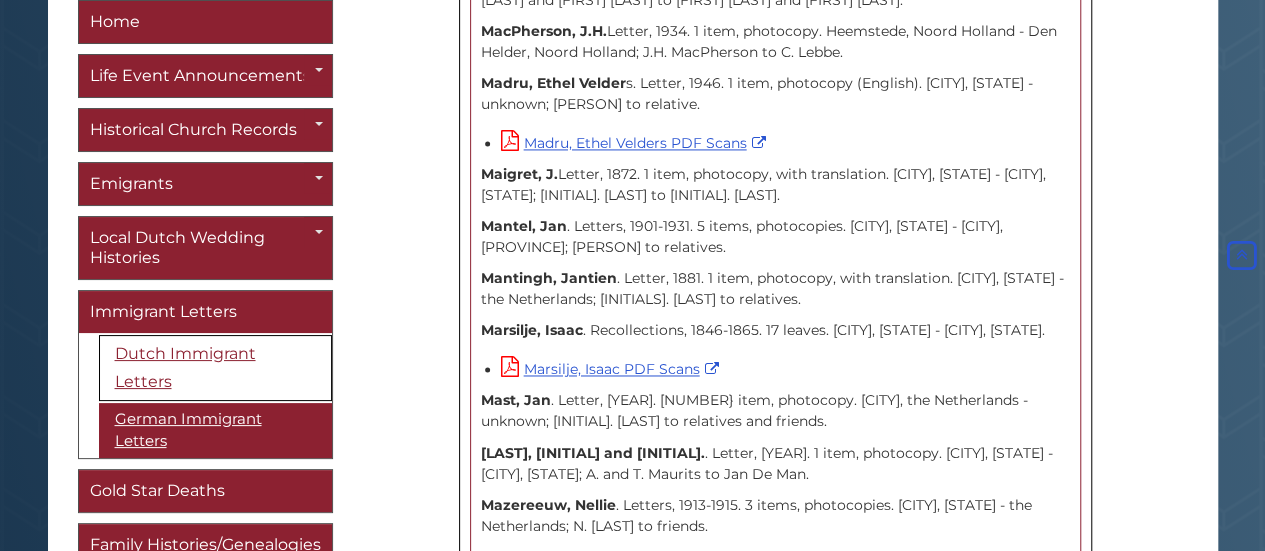 scroll, scrollTop: 1800, scrollLeft: 0, axis: vertical 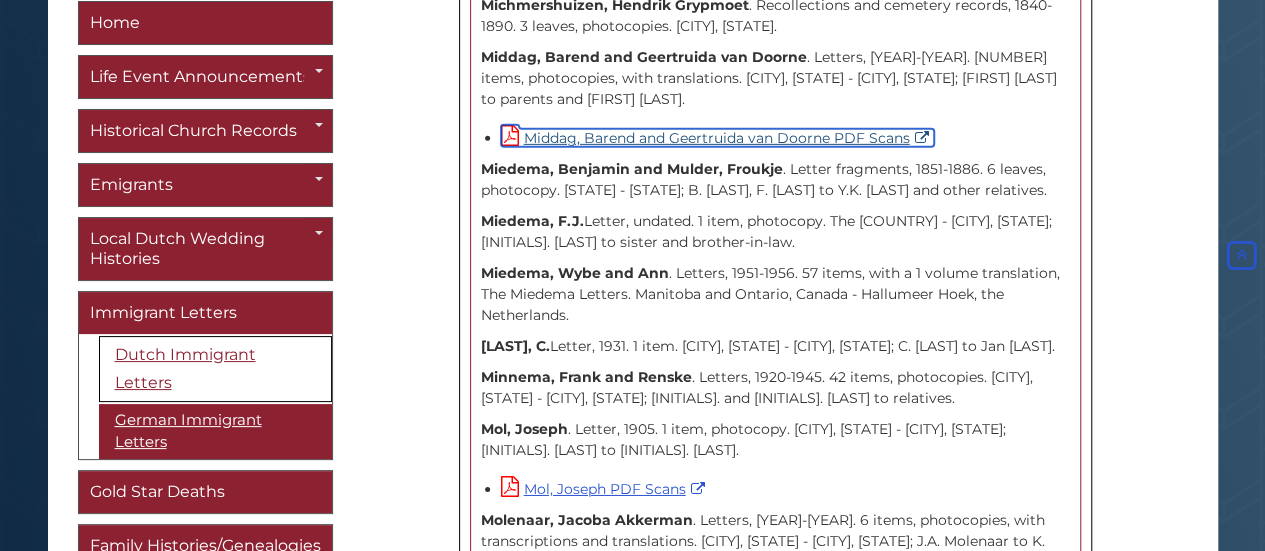 click on "Middag, Barend and Geertruida van Doorne PDF Scans" at bounding box center [717, 138] 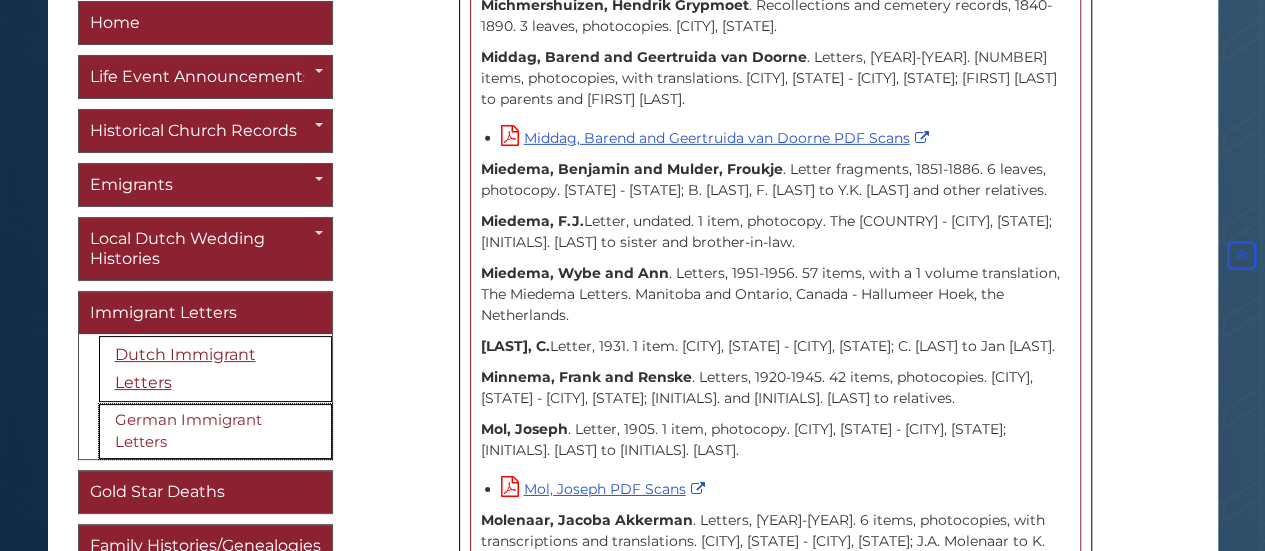 click on "German Immigrant Letters" at bounding box center (215, 430) 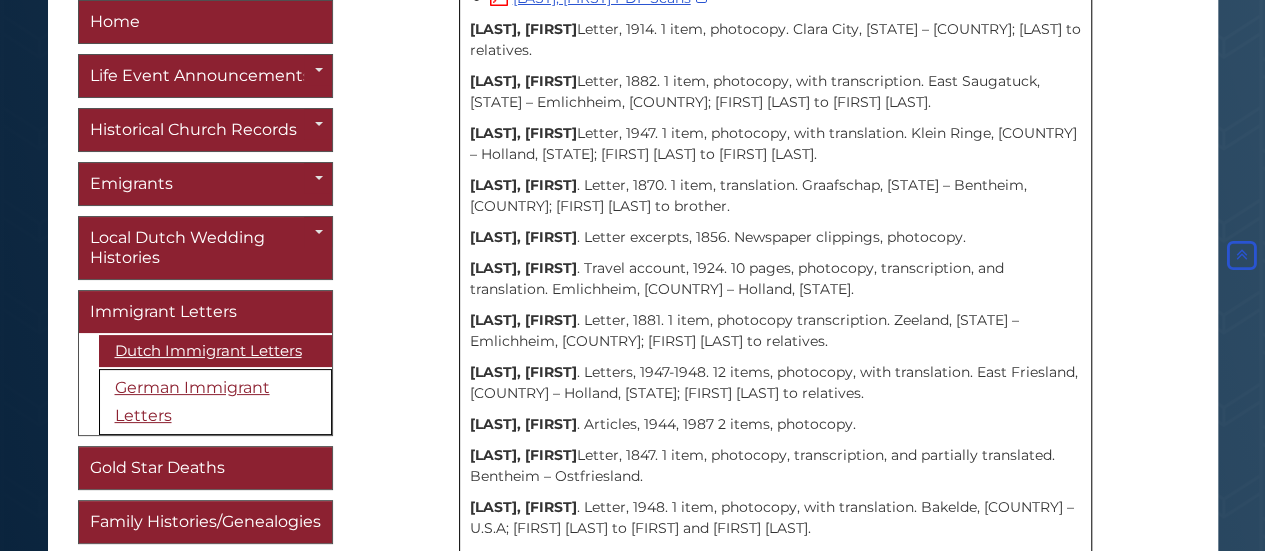 scroll, scrollTop: 3878, scrollLeft: 0, axis: vertical 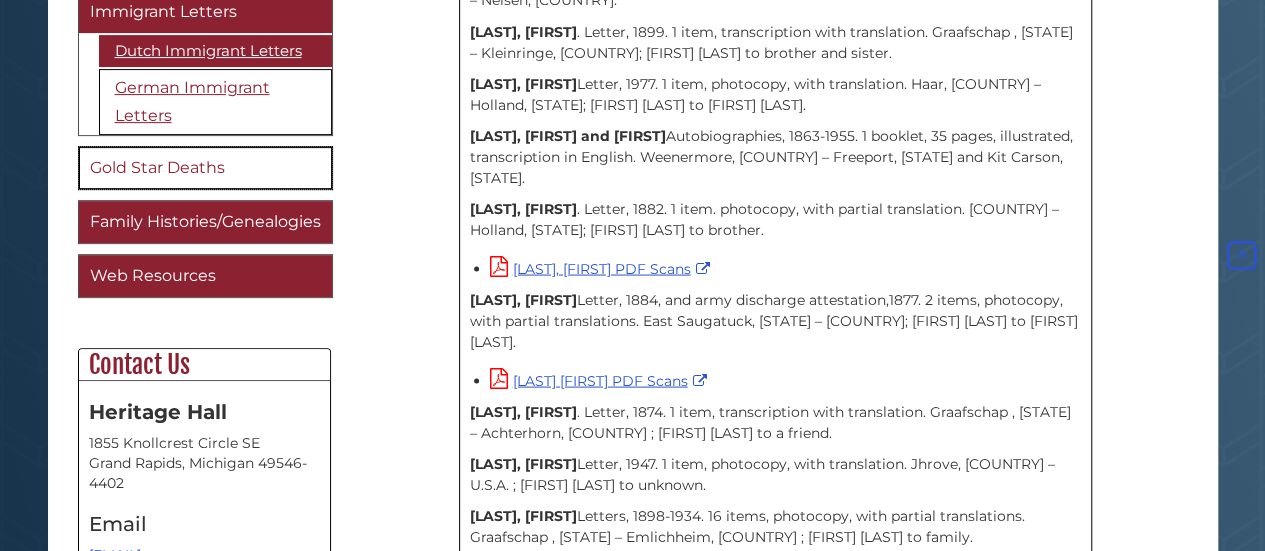 click on "Gold Star Deaths" at bounding box center (205, 169) 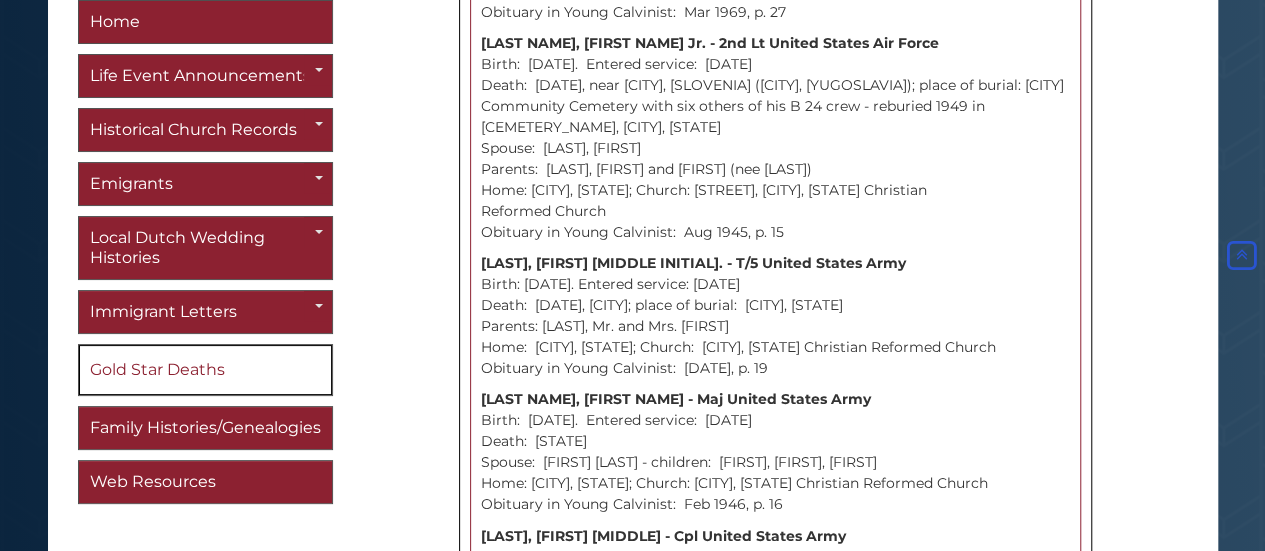 scroll, scrollTop: 12680, scrollLeft: 0, axis: vertical 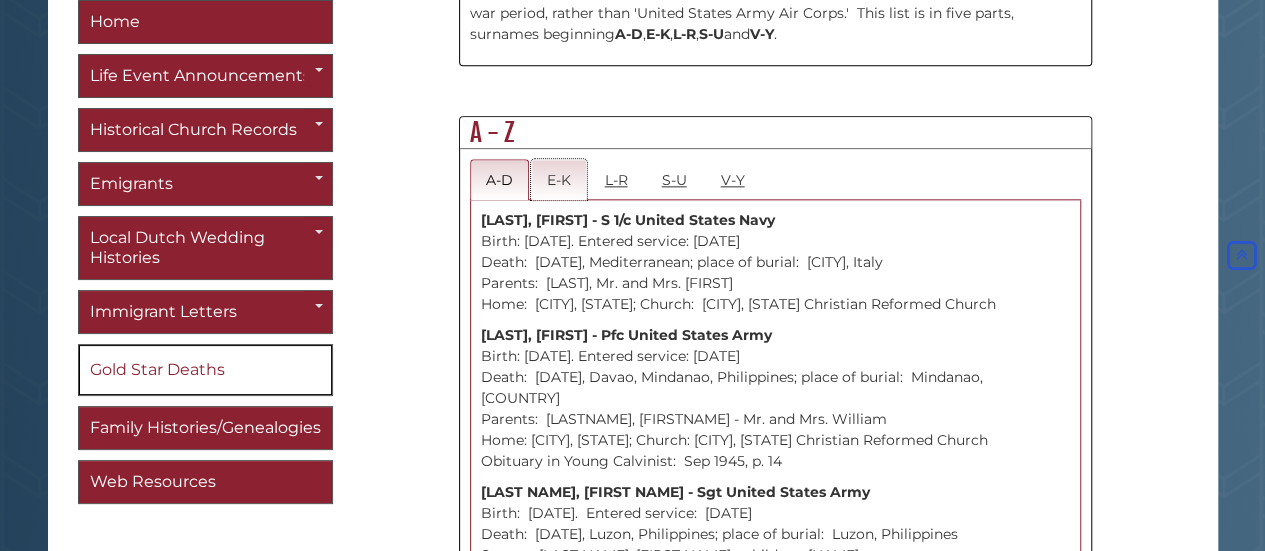 click on "E-K" at bounding box center [559, 179] 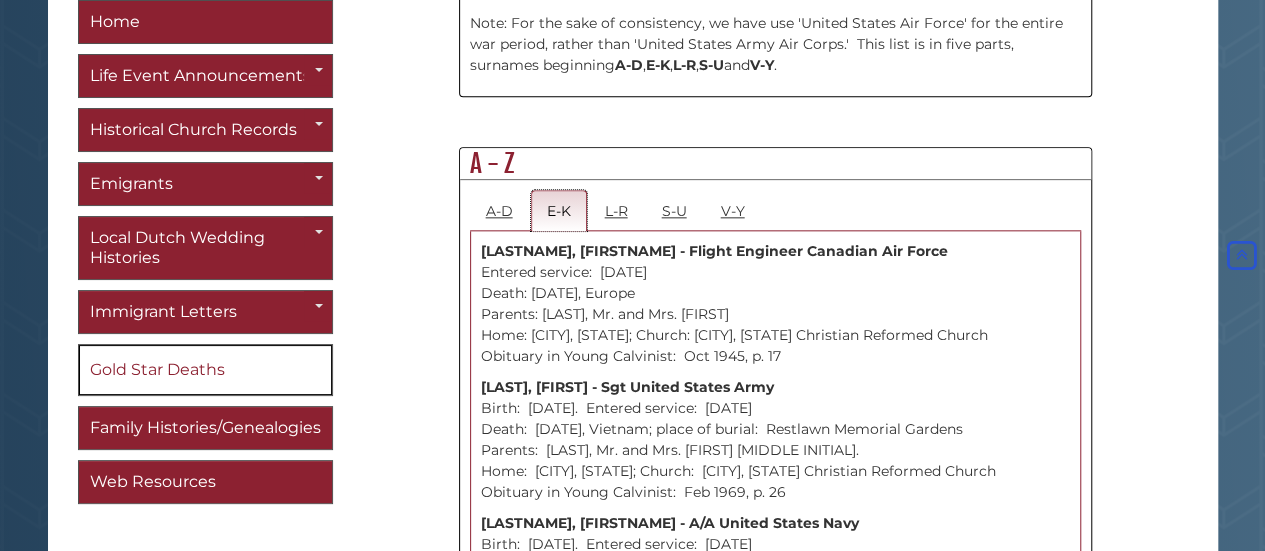 scroll, scrollTop: 1141, scrollLeft: 0, axis: vertical 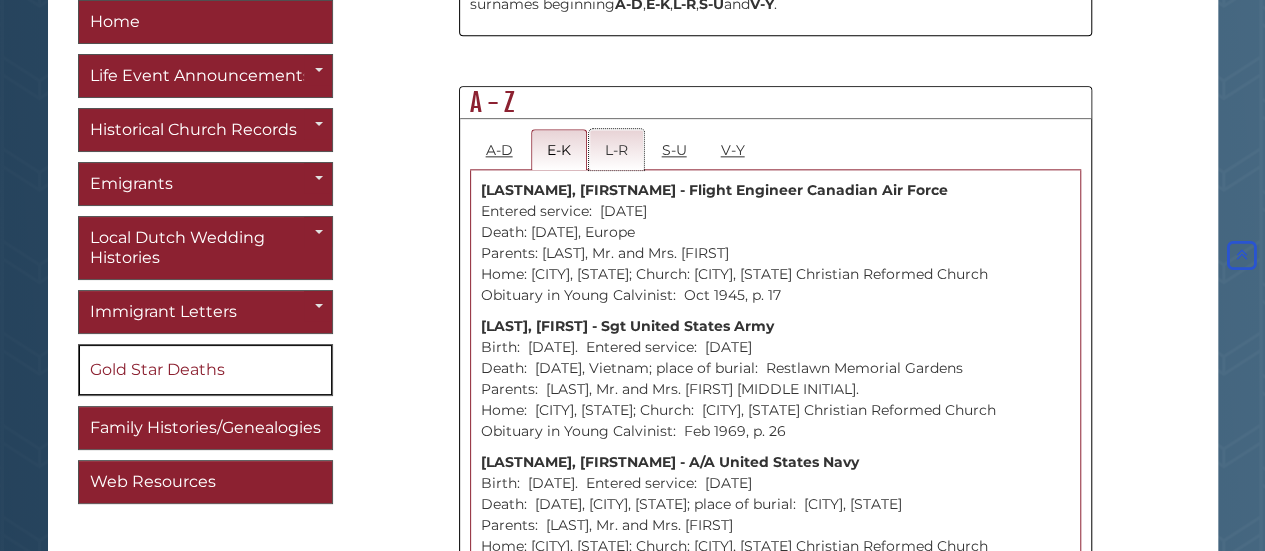 click on "L-R" at bounding box center (616, 149) 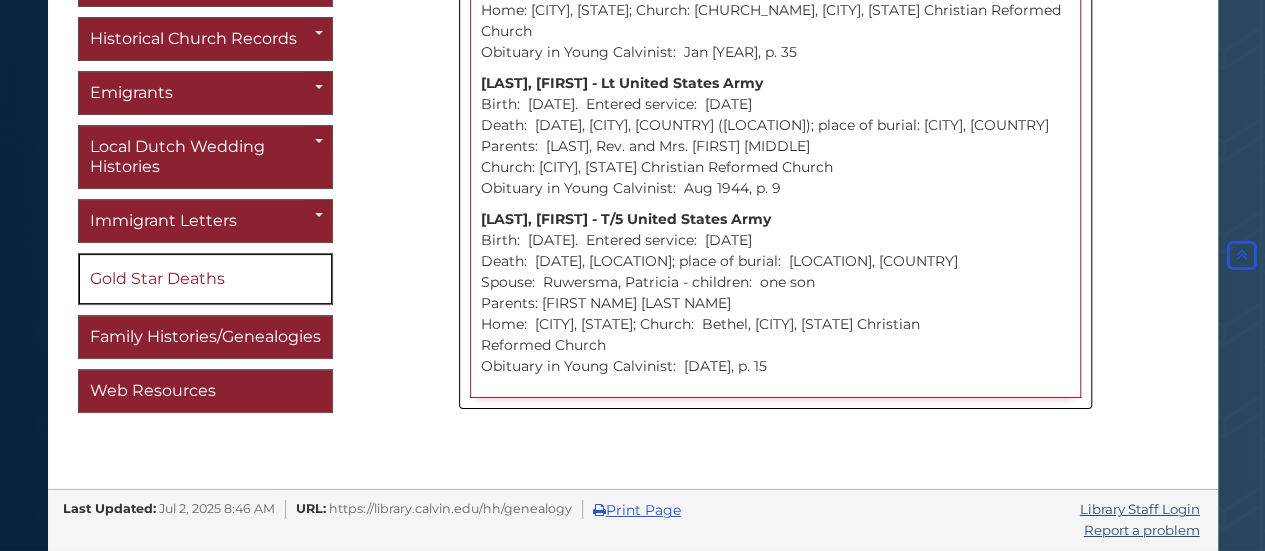 scroll, scrollTop: 10840, scrollLeft: 0, axis: vertical 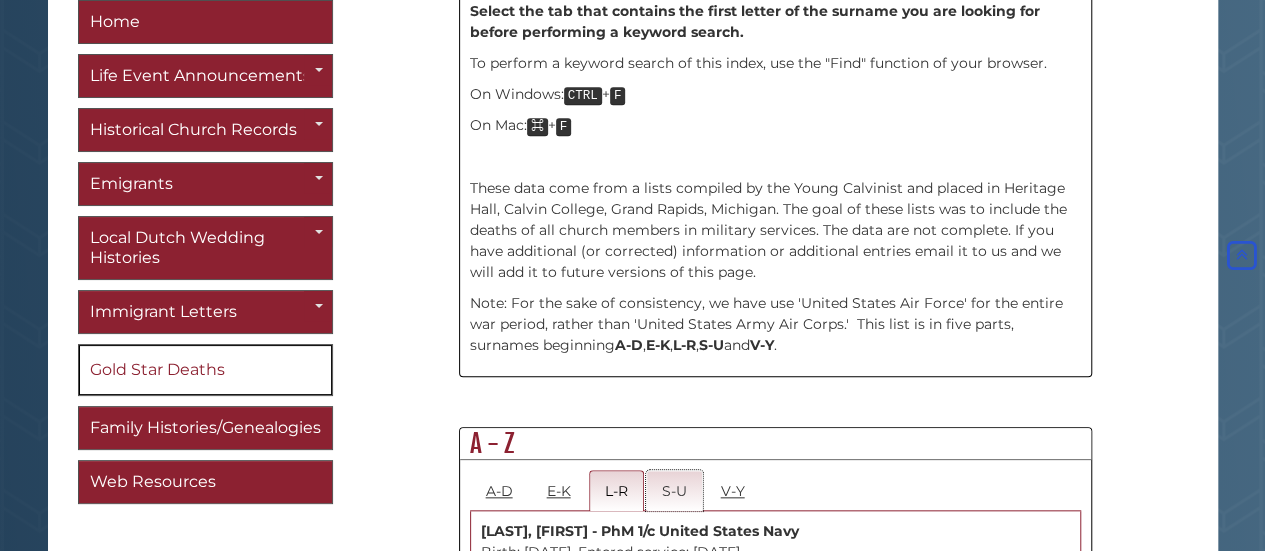 click on "S-U" at bounding box center [674, 490] 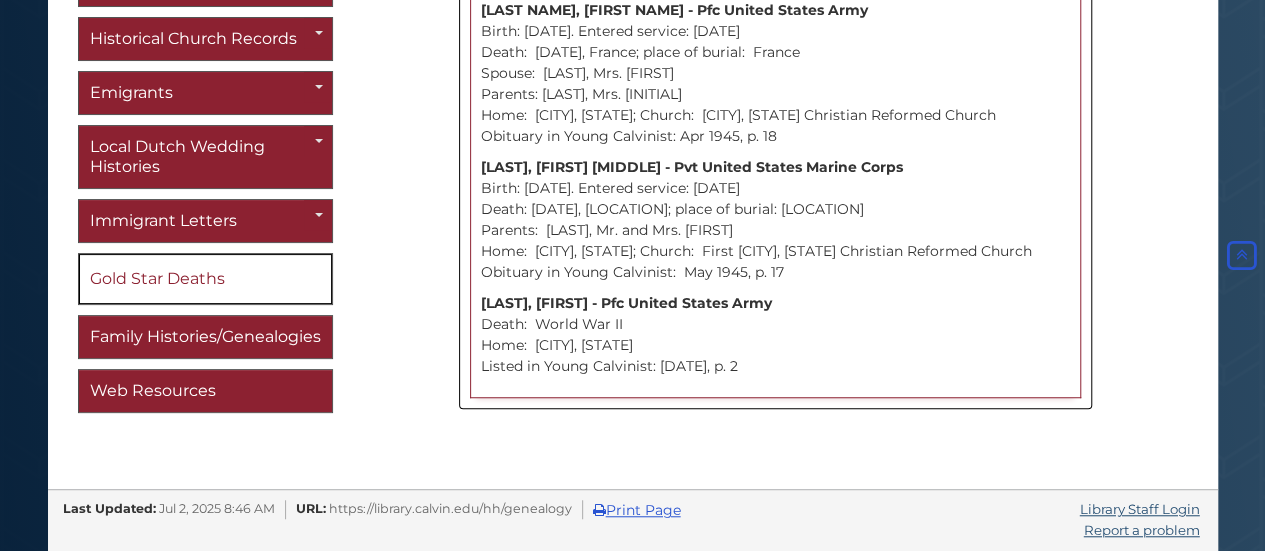 scroll, scrollTop: 8160, scrollLeft: 0, axis: vertical 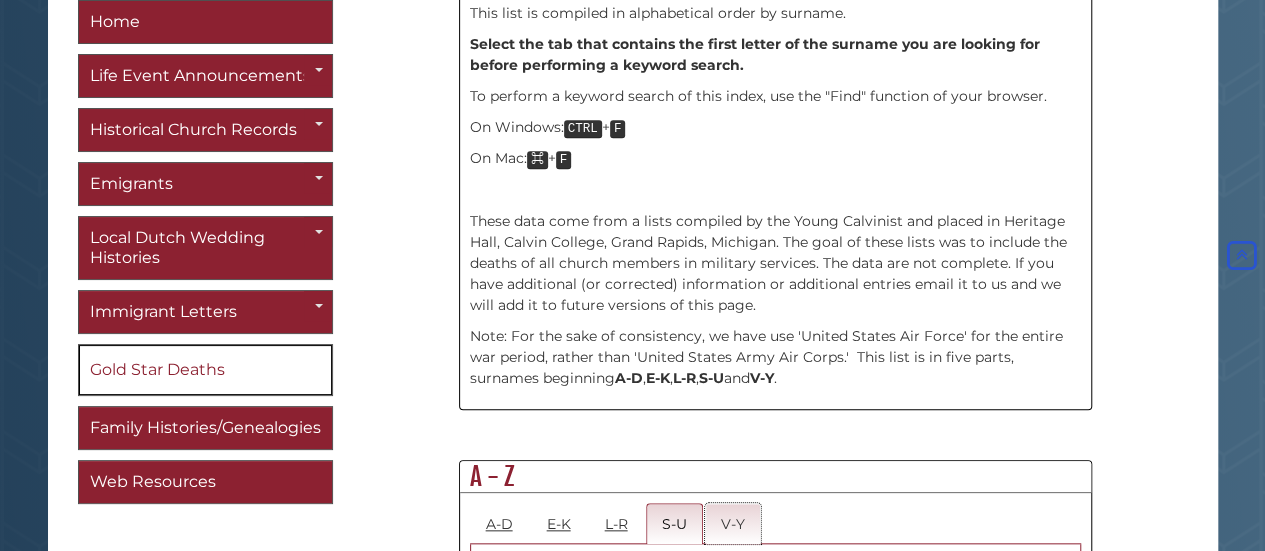 click on "V-Y" at bounding box center (733, 523) 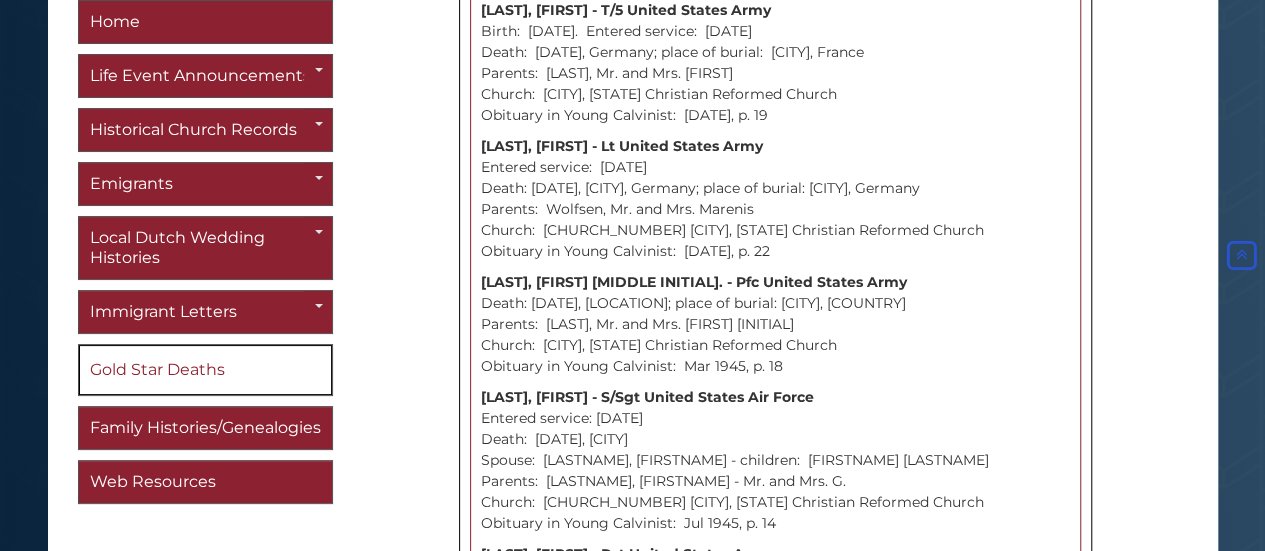 scroll, scrollTop: 12544, scrollLeft: 0, axis: vertical 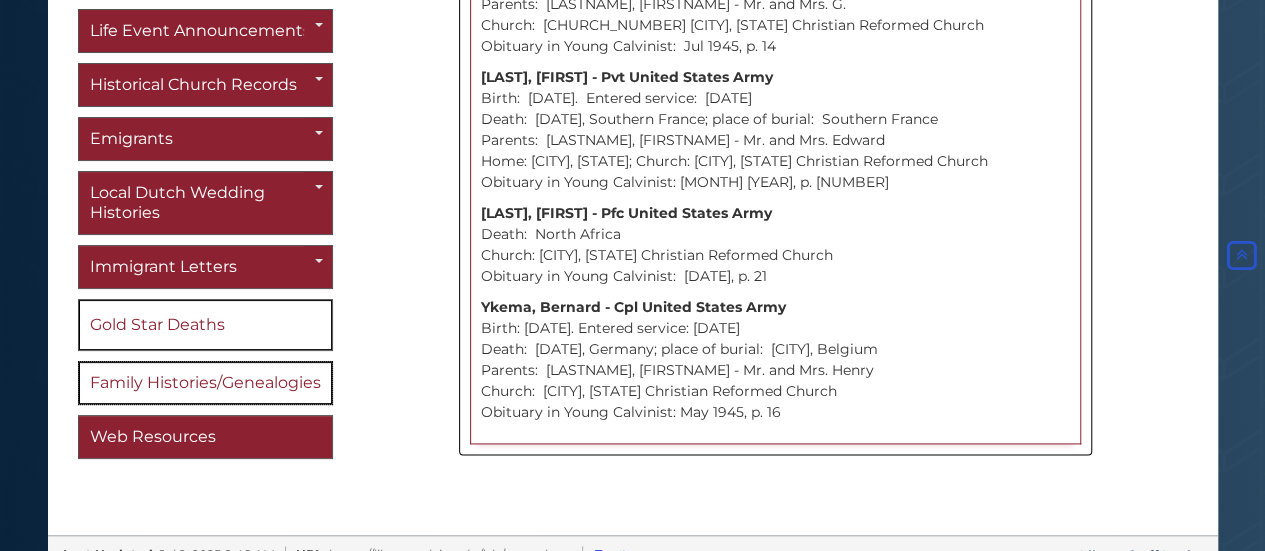 click on "Family Histories/Genealogies" at bounding box center (205, 381) 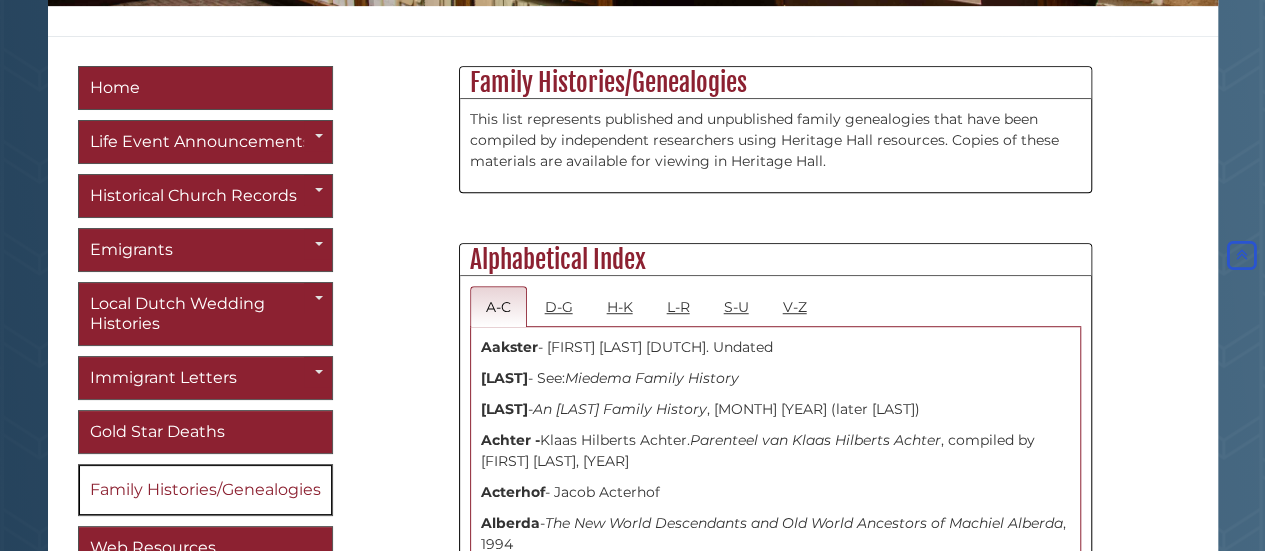 scroll, scrollTop: 500, scrollLeft: 0, axis: vertical 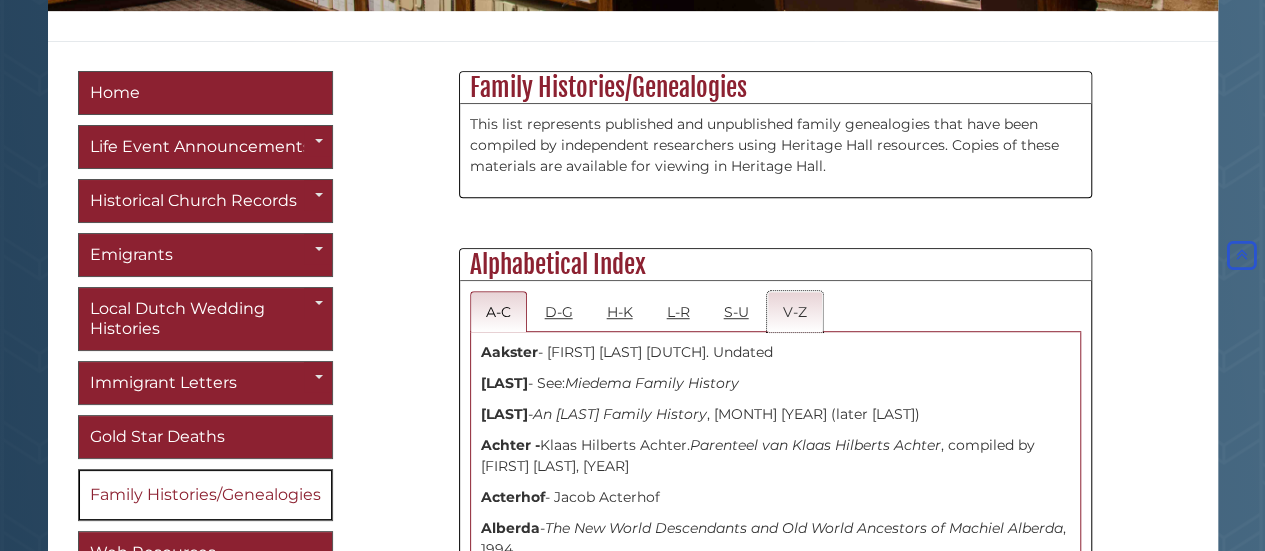 click on "V-Z" at bounding box center [795, 311] 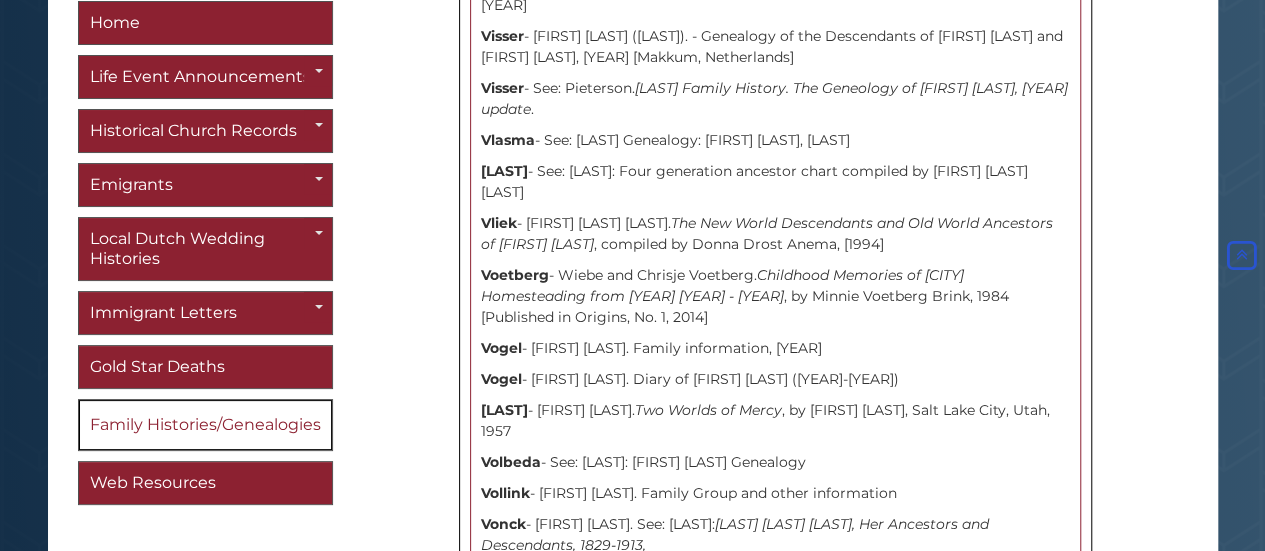scroll, scrollTop: 10300, scrollLeft: 0, axis: vertical 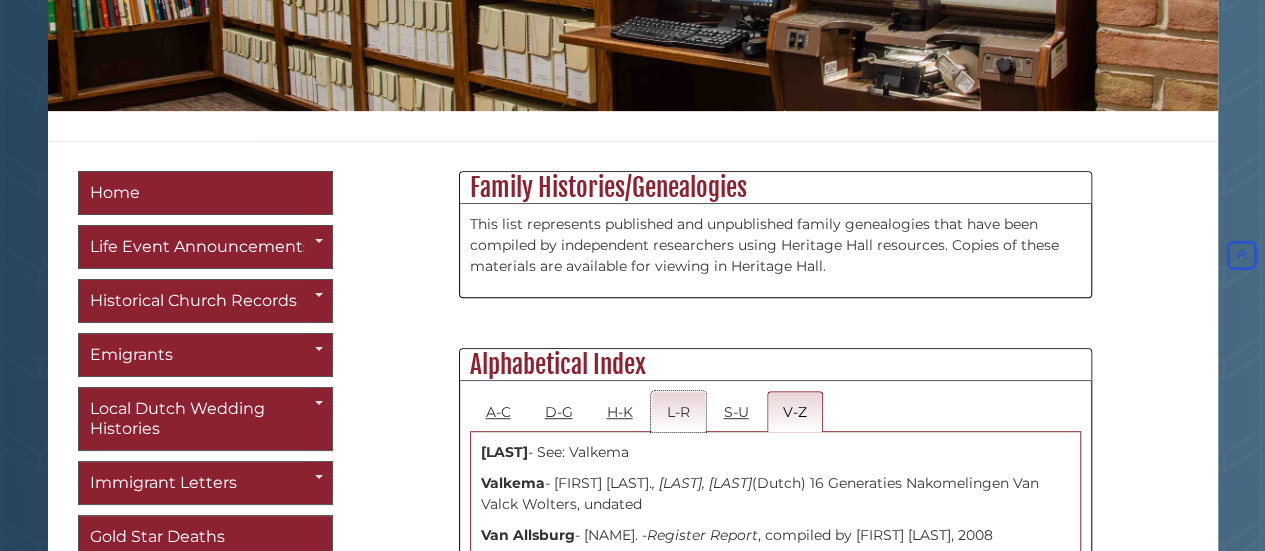 click on "L-R" at bounding box center (678, 411) 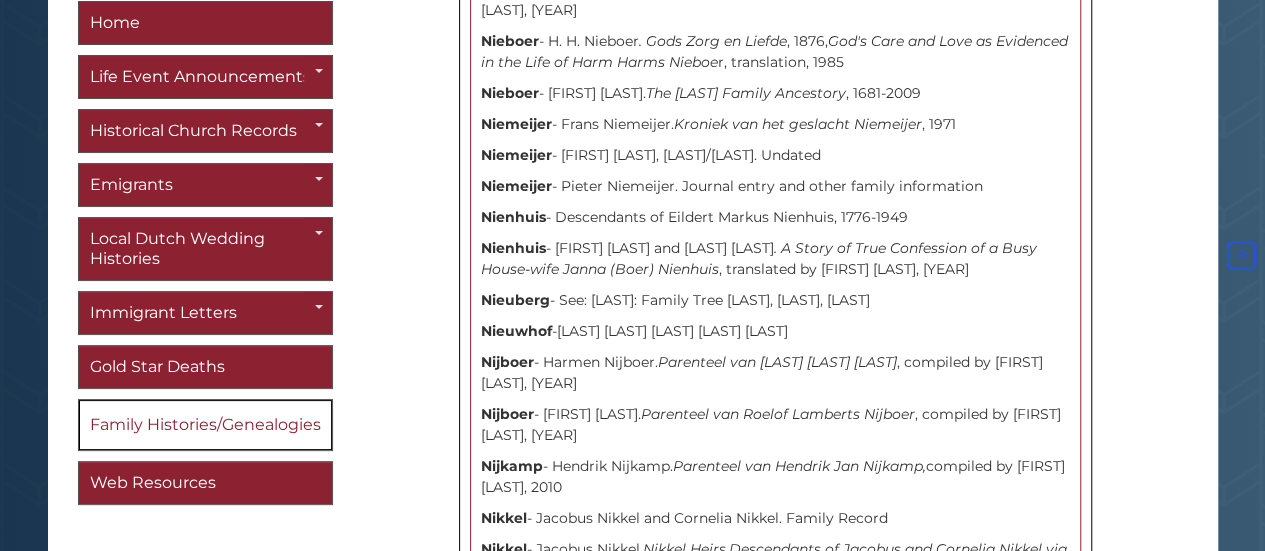 scroll, scrollTop: 6400, scrollLeft: 0, axis: vertical 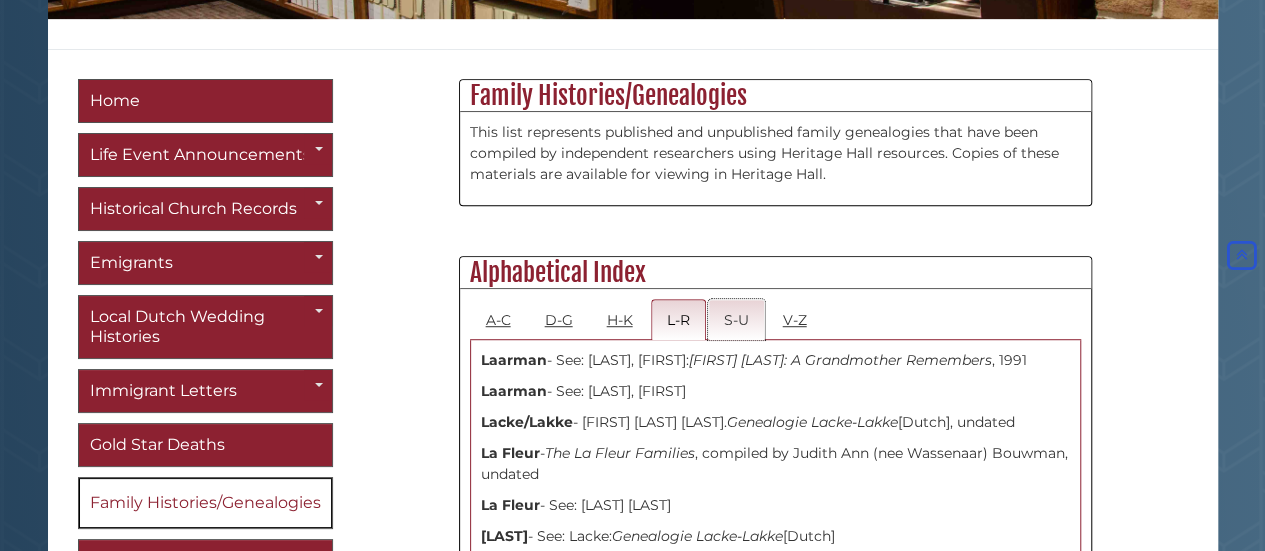 click on "S-U" at bounding box center (736, 319) 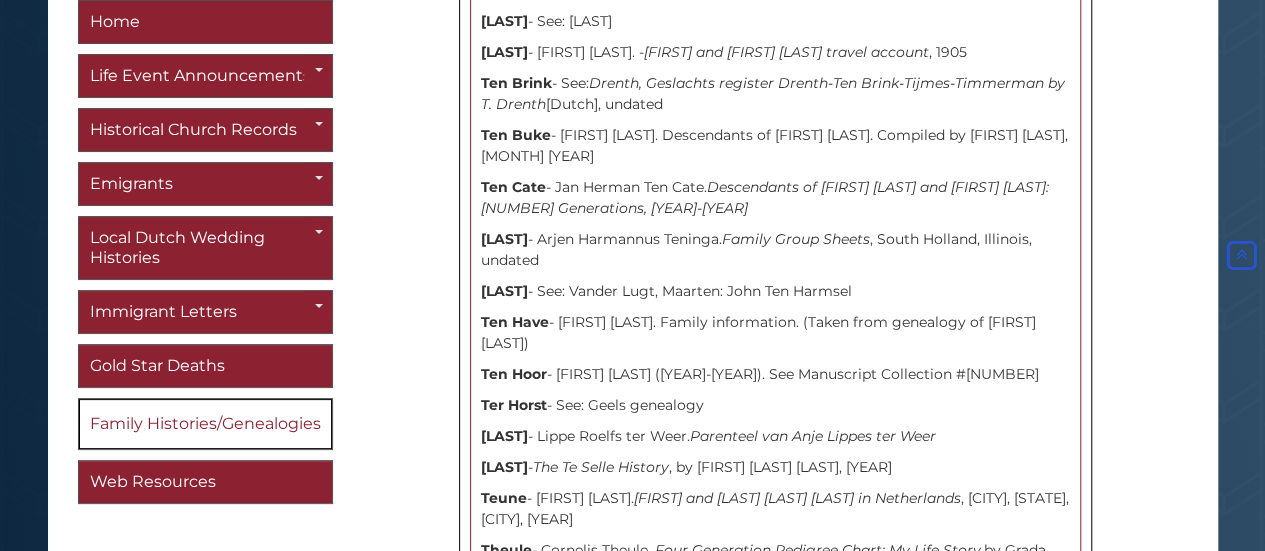 scroll, scrollTop: 8222, scrollLeft: 0, axis: vertical 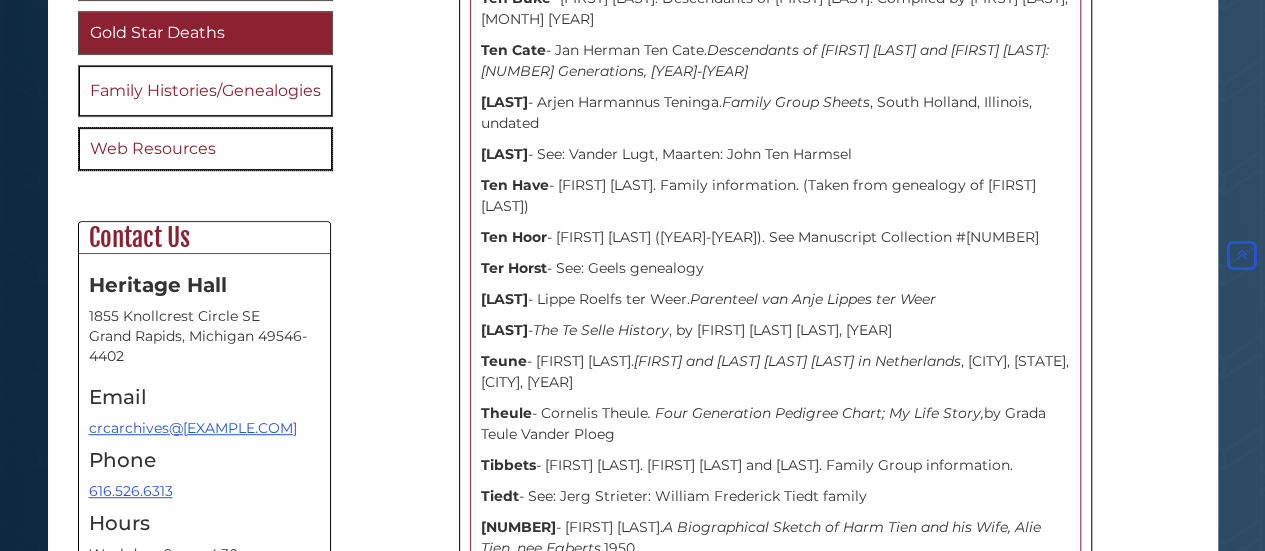 click on "Web Resources" at bounding box center [205, 149] 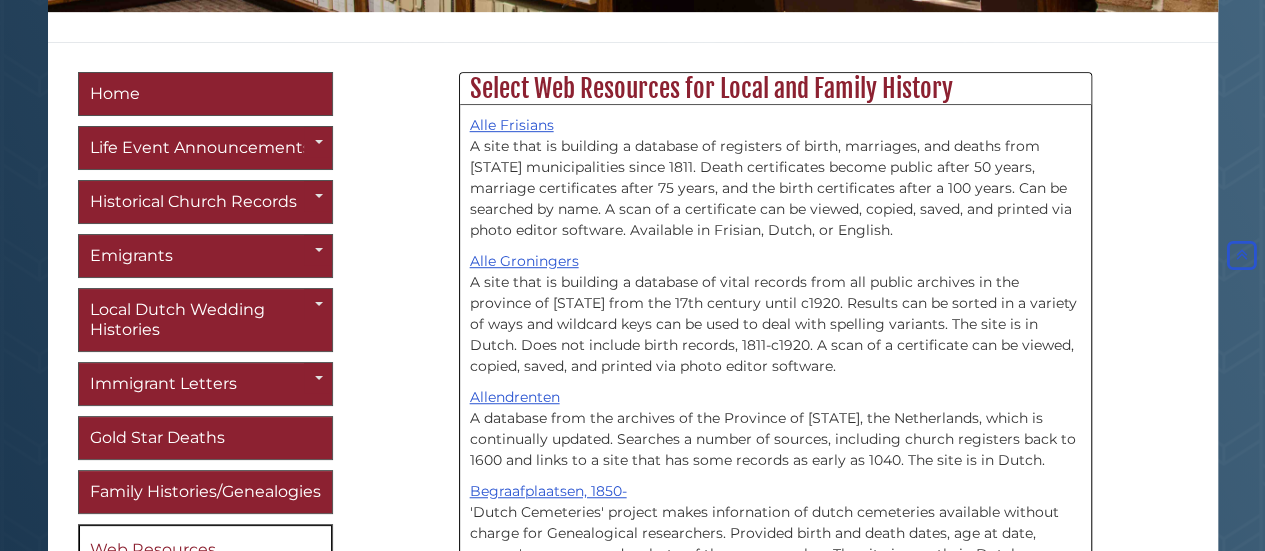 scroll, scrollTop: 700, scrollLeft: 0, axis: vertical 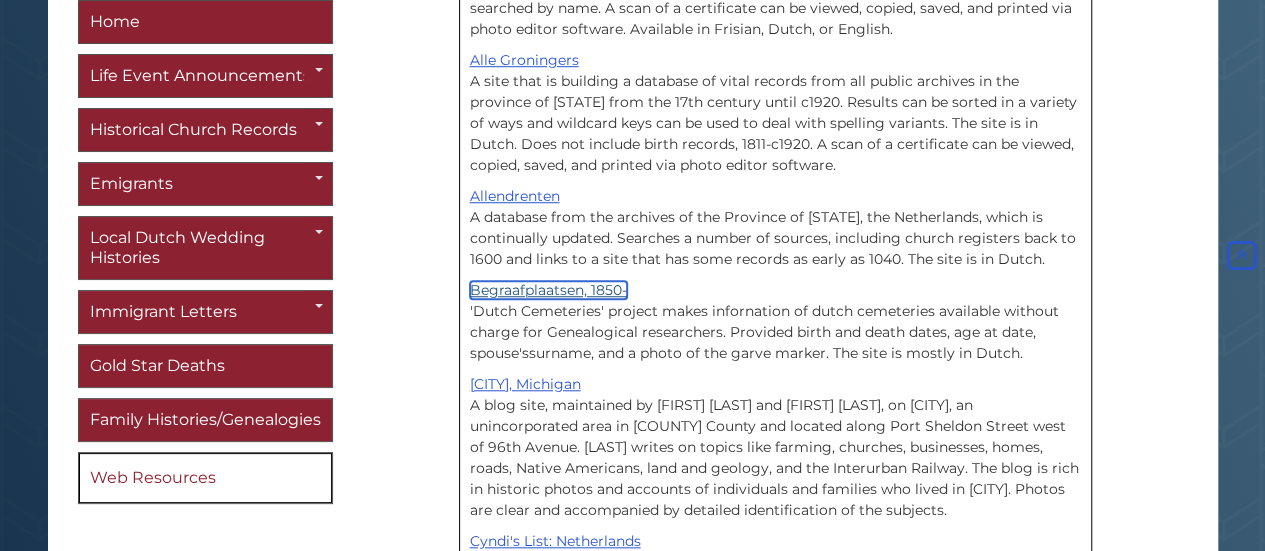 click on "Begraafplaatsen, 1850-" at bounding box center (548, 290) 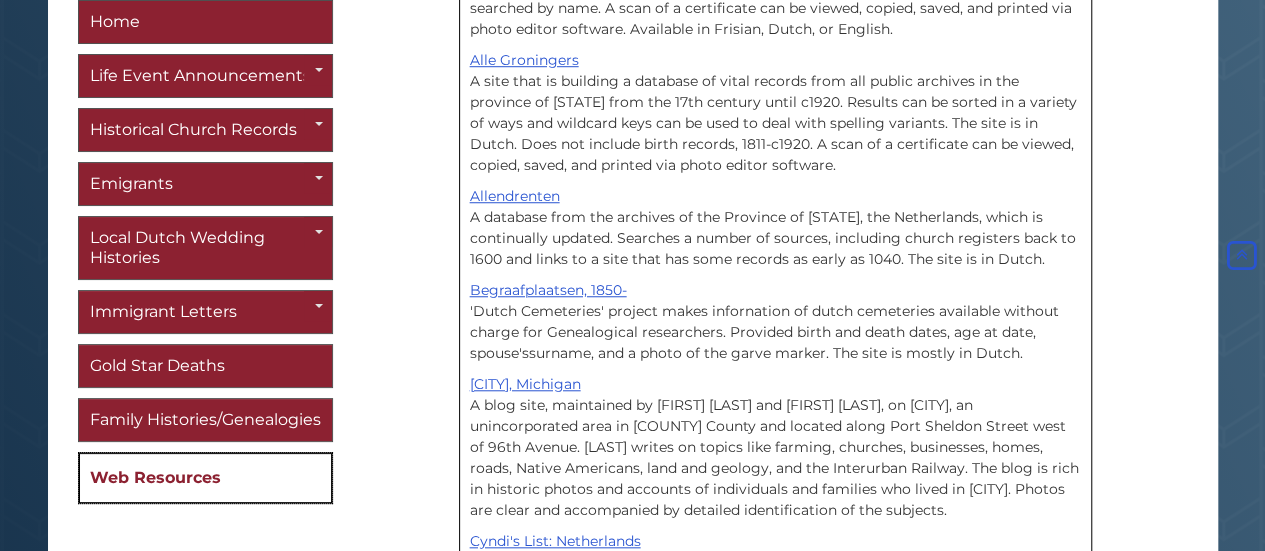 scroll, scrollTop: 40, scrollLeft: 0, axis: vertical 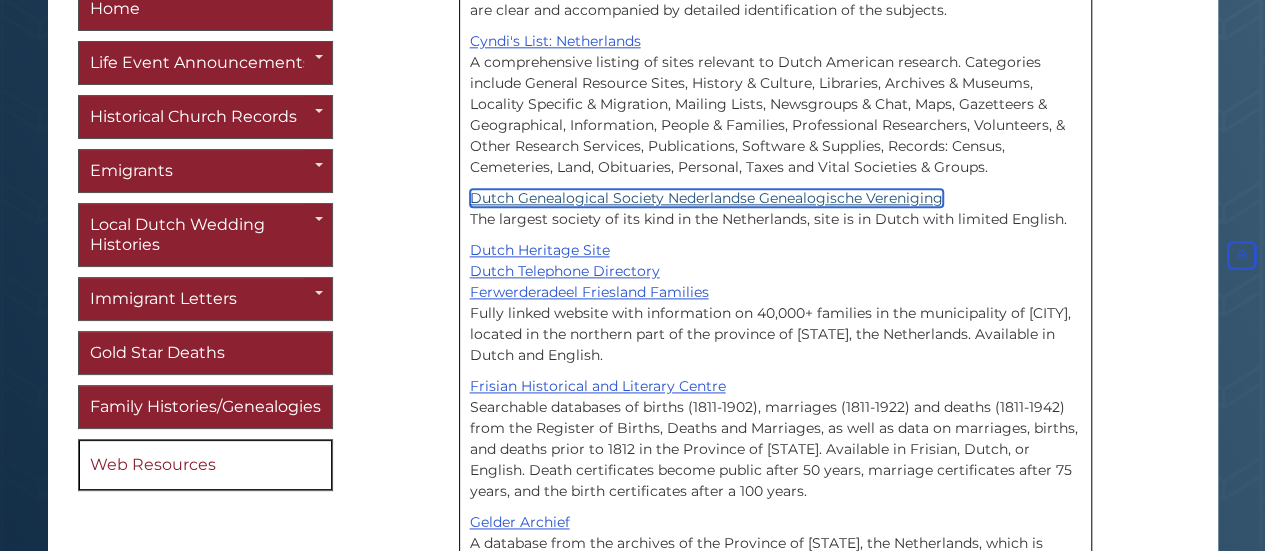 click on "Dutch Genealogical Society Nederlandse Genealogische Vereniging" at bounding box center (706, 198) 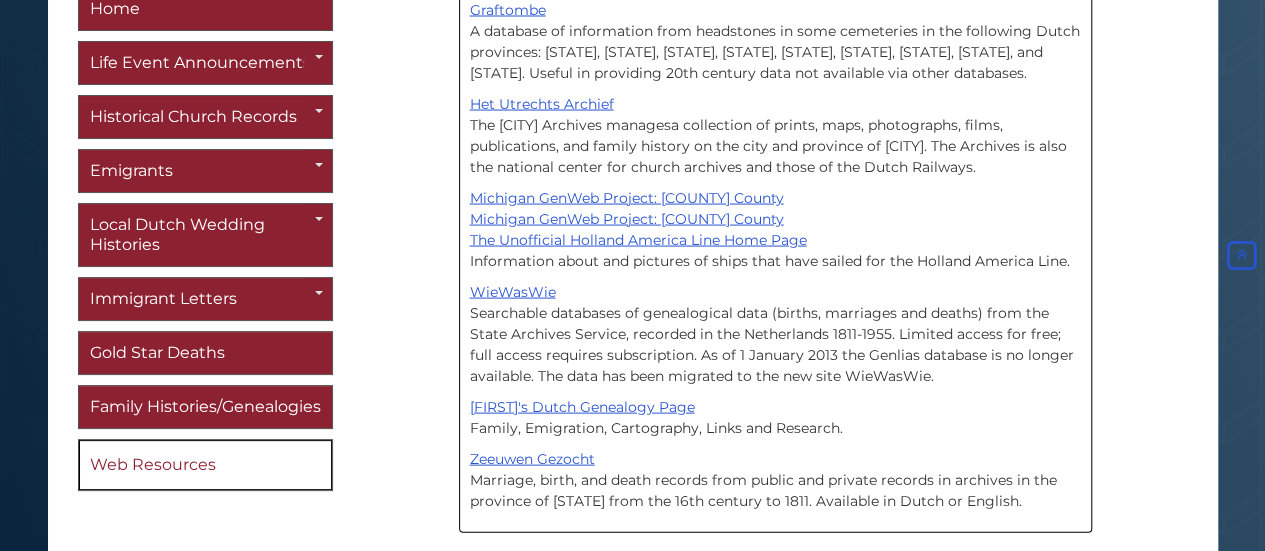 scroll, scrollTop: 1600, scrollLeft: 0, axis: vertical 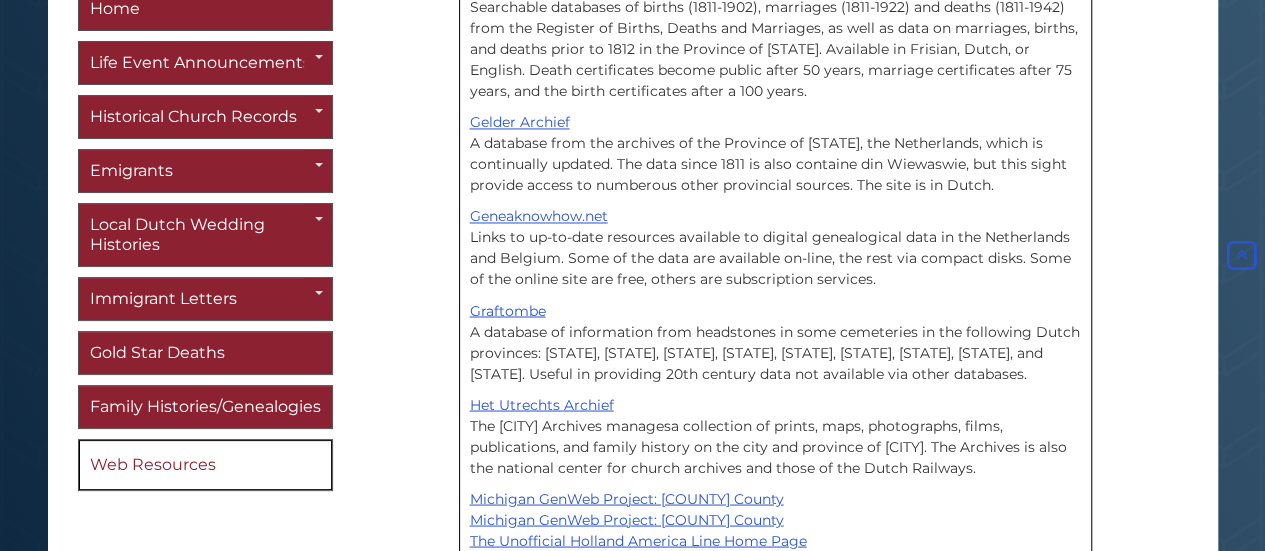 click on "Frisian Historical and Literary Centre" at bounding box center (598, -14) 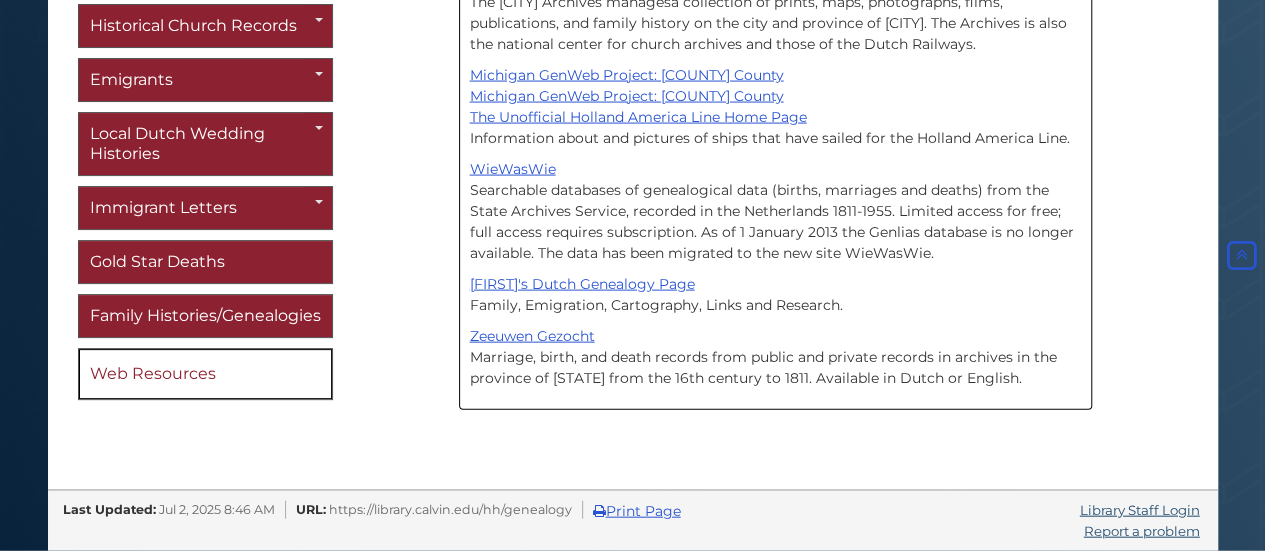 scroll, scrollTop: 2065, scrollLeft: 0, axis: vertical 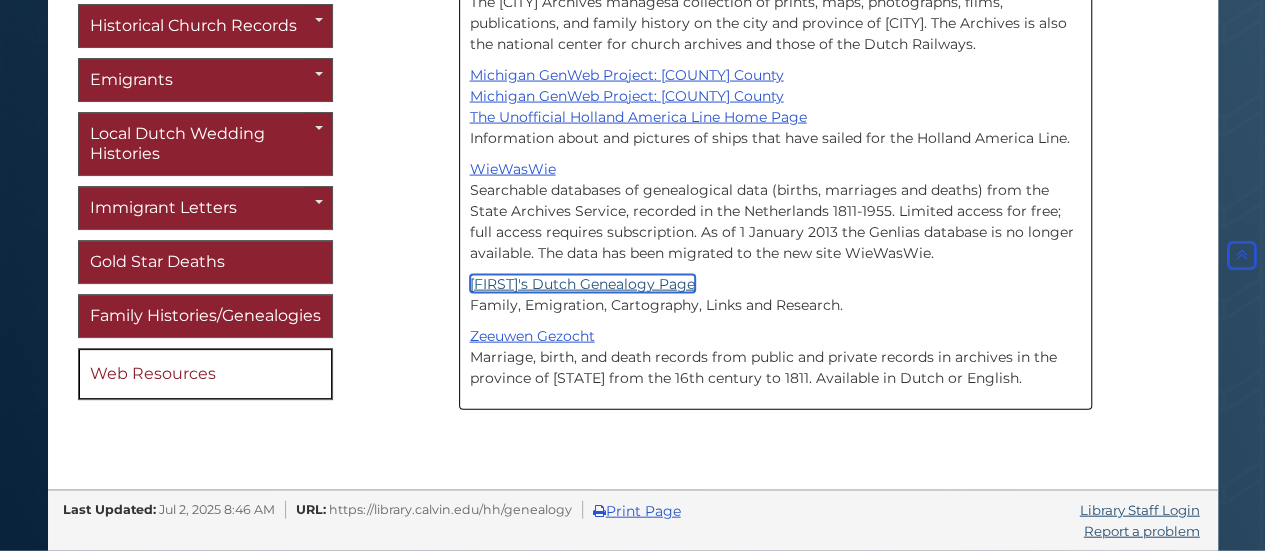 click on "[FIRST]'s Dutch Genealogy Page" at bounding box center (582, 284) 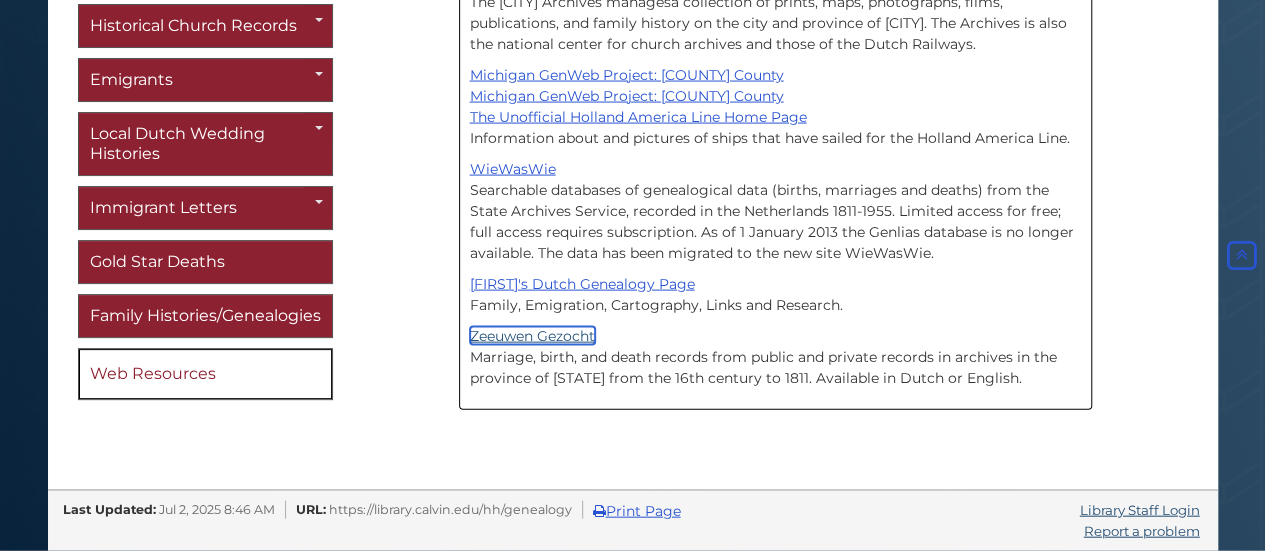 click on "Zeeuwen Gezocht" at bounding box center [532, 336] 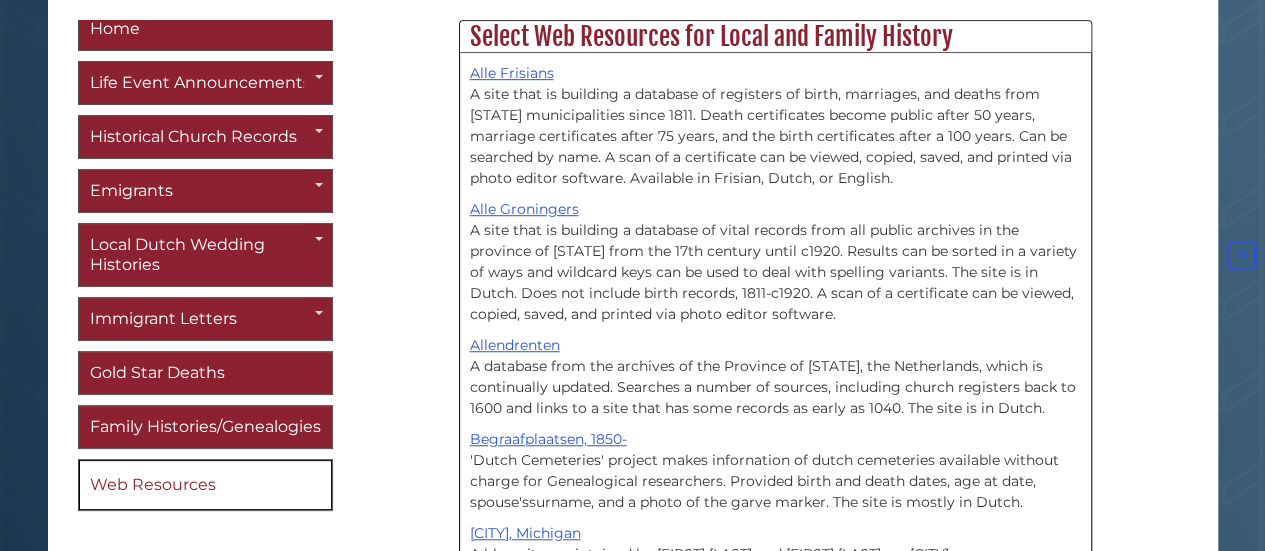 scroll, scrollTop: 465, scrollLeft: 0, axis: vertical 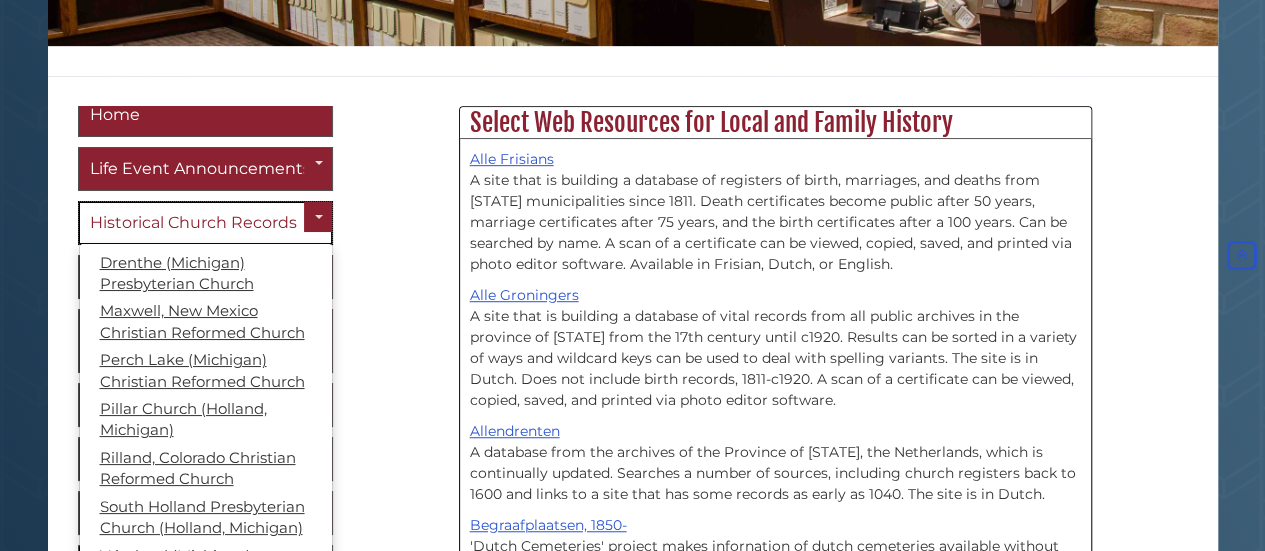 click on "Historical Church Records" at bounding box center (205, 223) 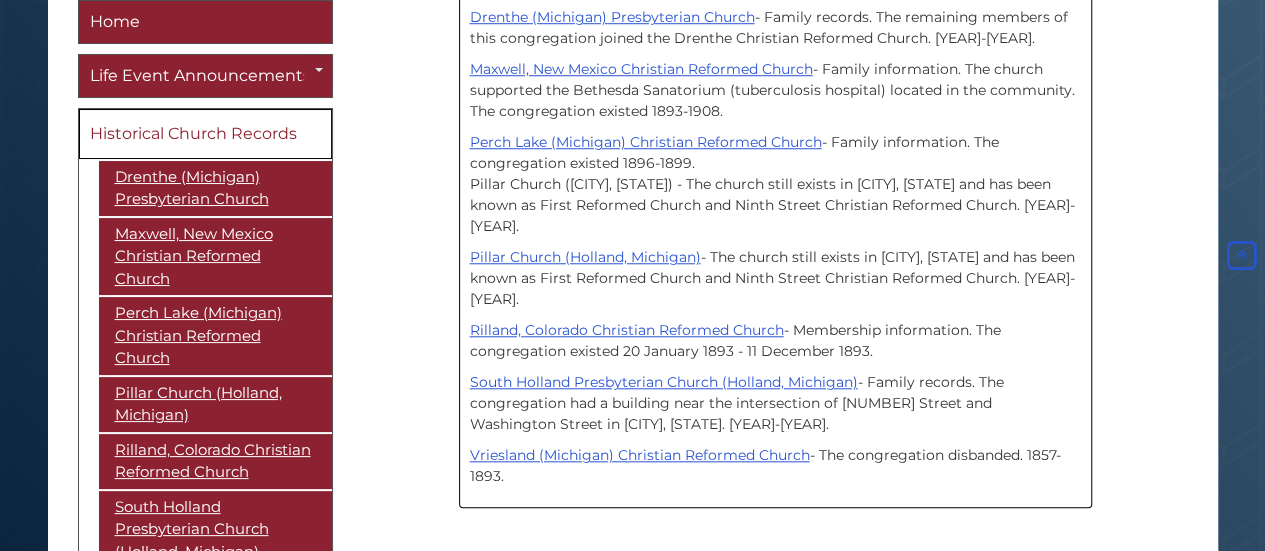 scroll, scrollTop: 871, scrollLeft: 0, axis: vertical 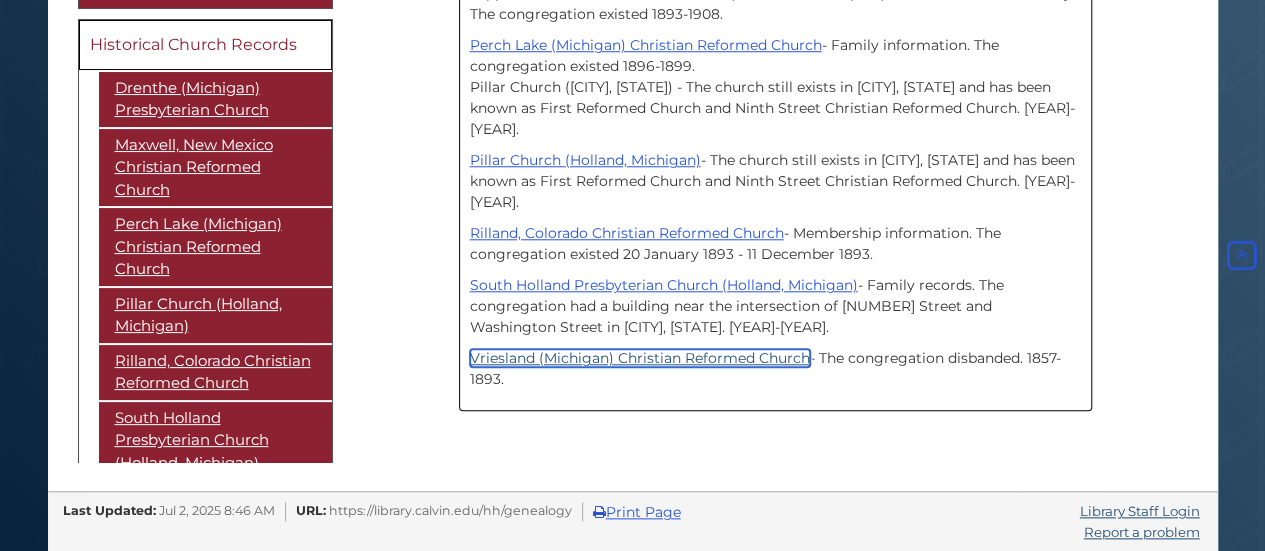 click on "Vriesland (Michigan) Christian Reformed Church" at bounding box center (640, 358) 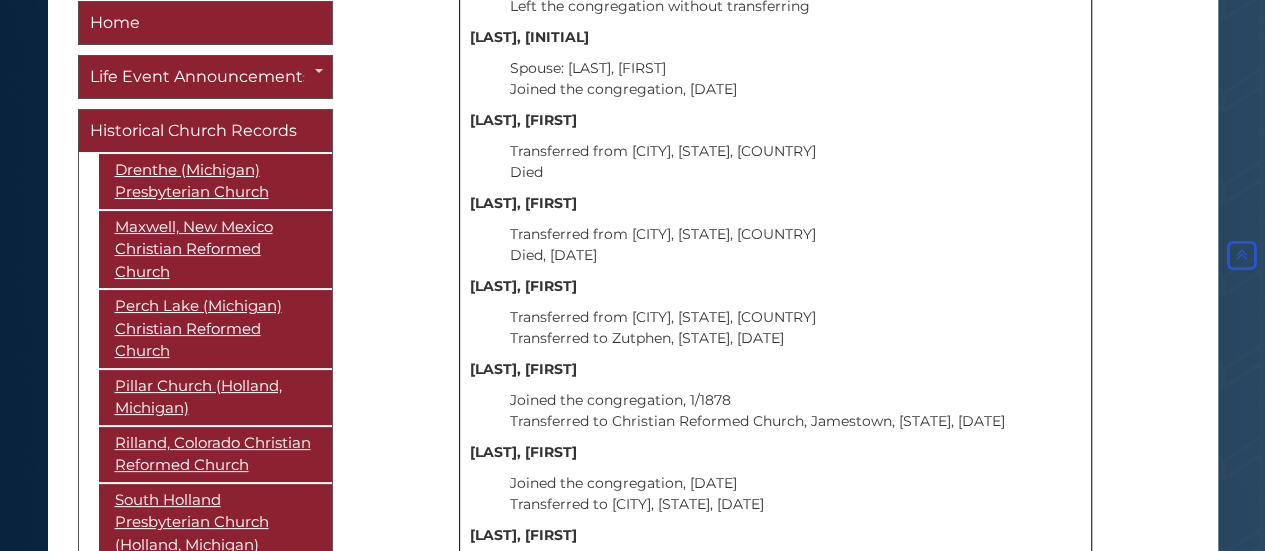 scroll, scrollTop: 45516, scrollLeft: 0, axis: vertical 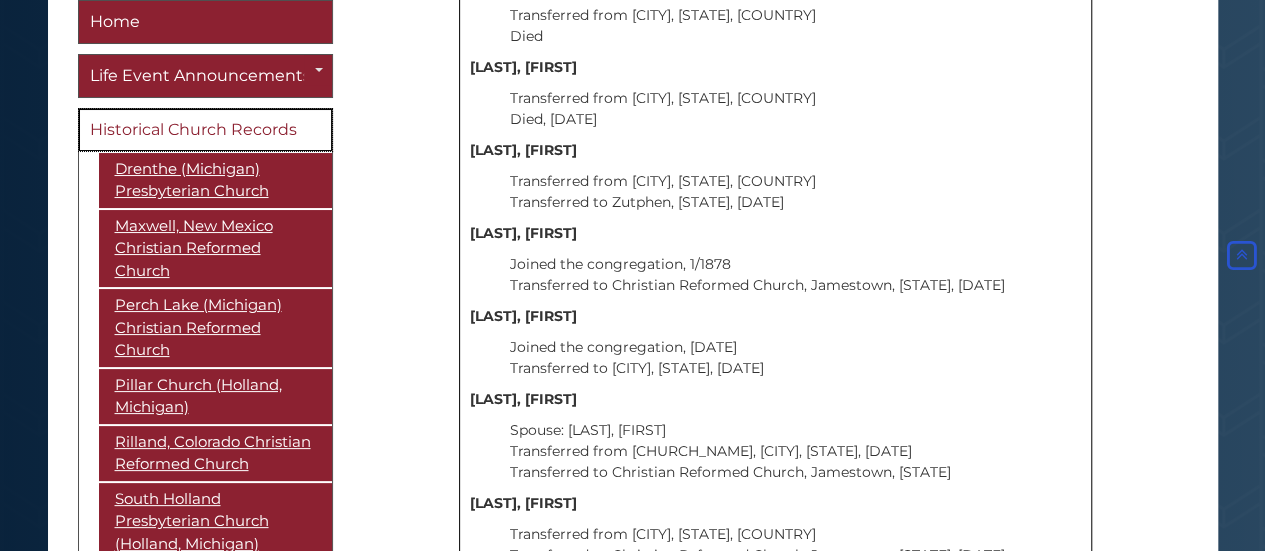 click on "Historical Church Records" at bounding box center (193, 129) 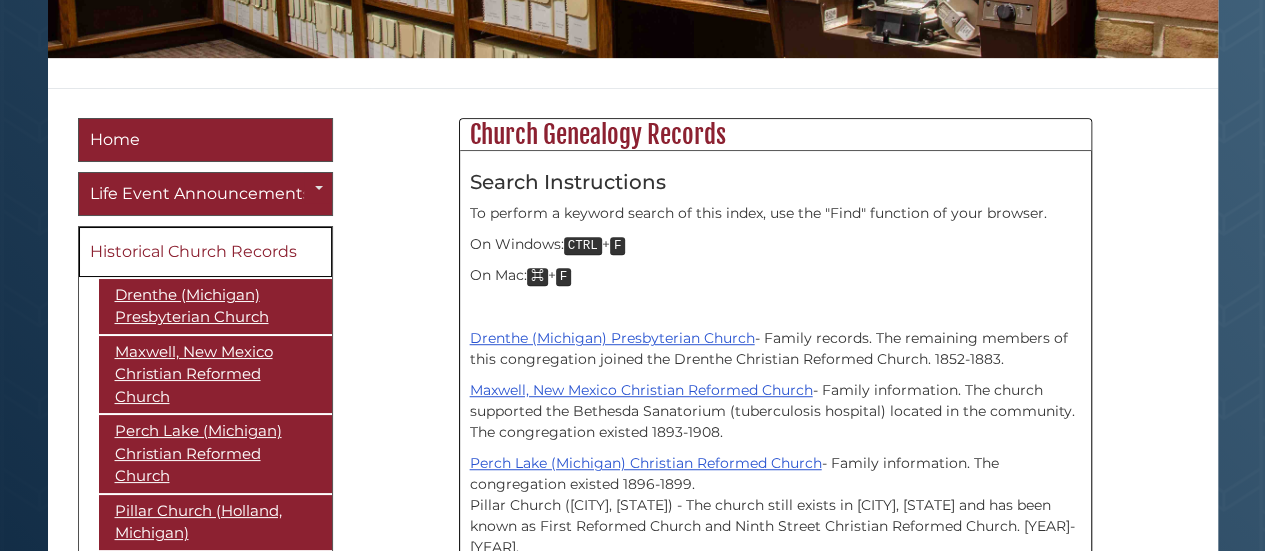 scroll, scrollTop: 600, scrollLeft: 0, axis: vertical 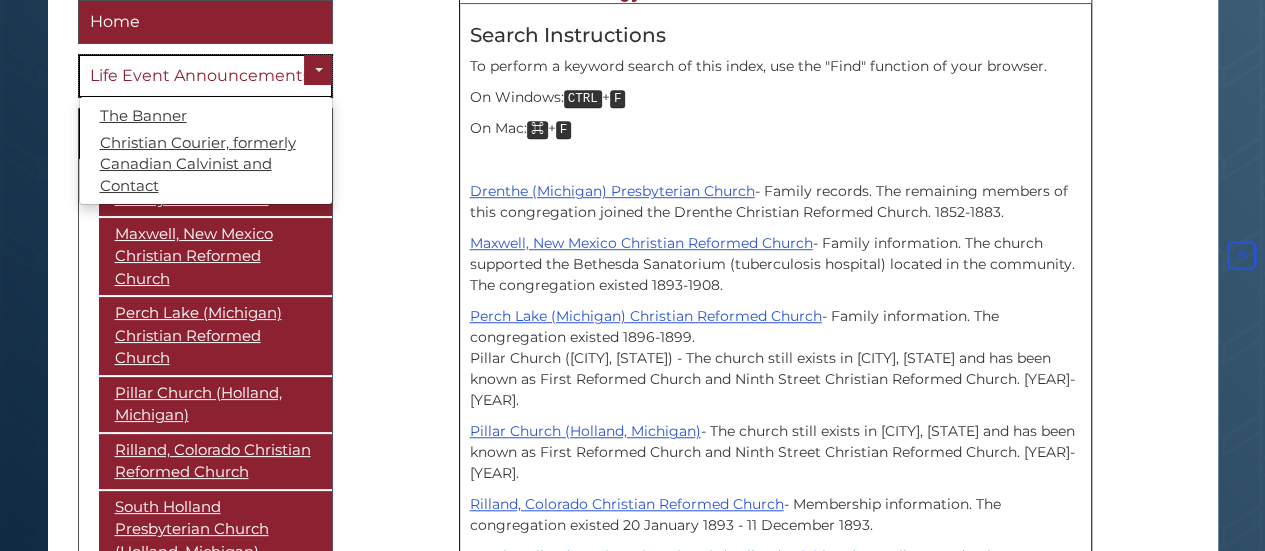 click on "Life Event Announcements" at bounding box center (200, 75) 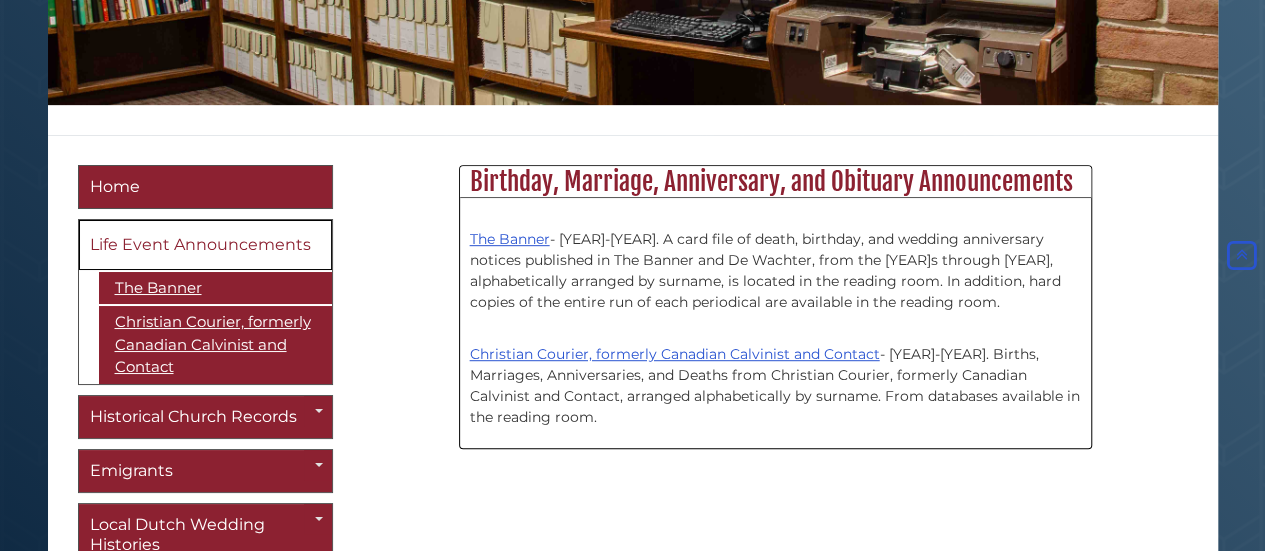 scroll, scrollTop: 400, scrollLeft: 0, axis: vertical 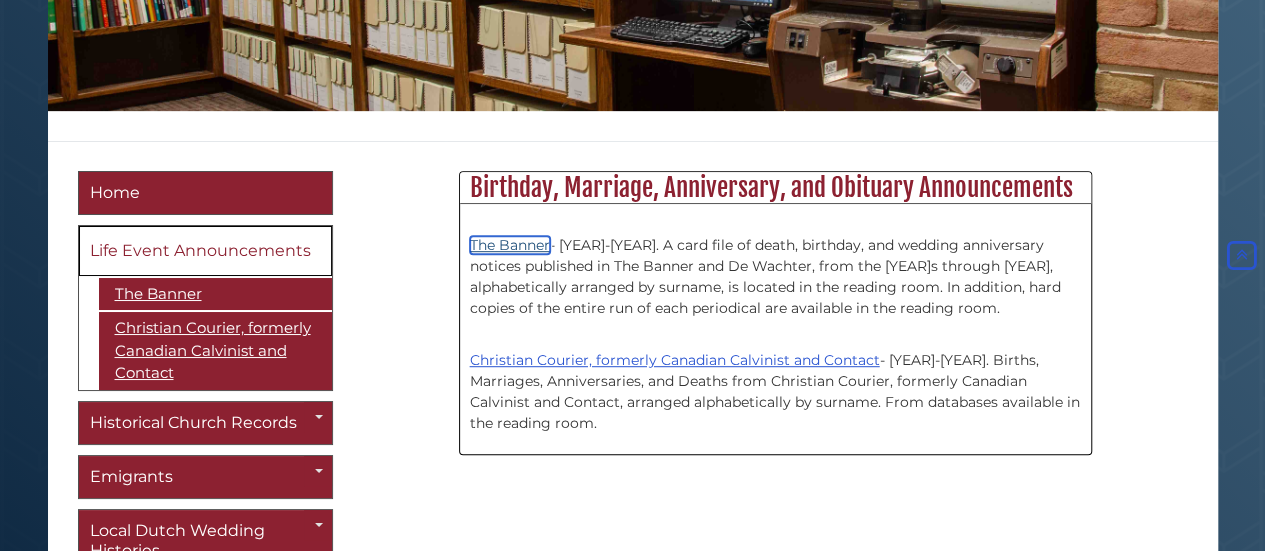 click on "The Banner" at bounding box center (510, 245) 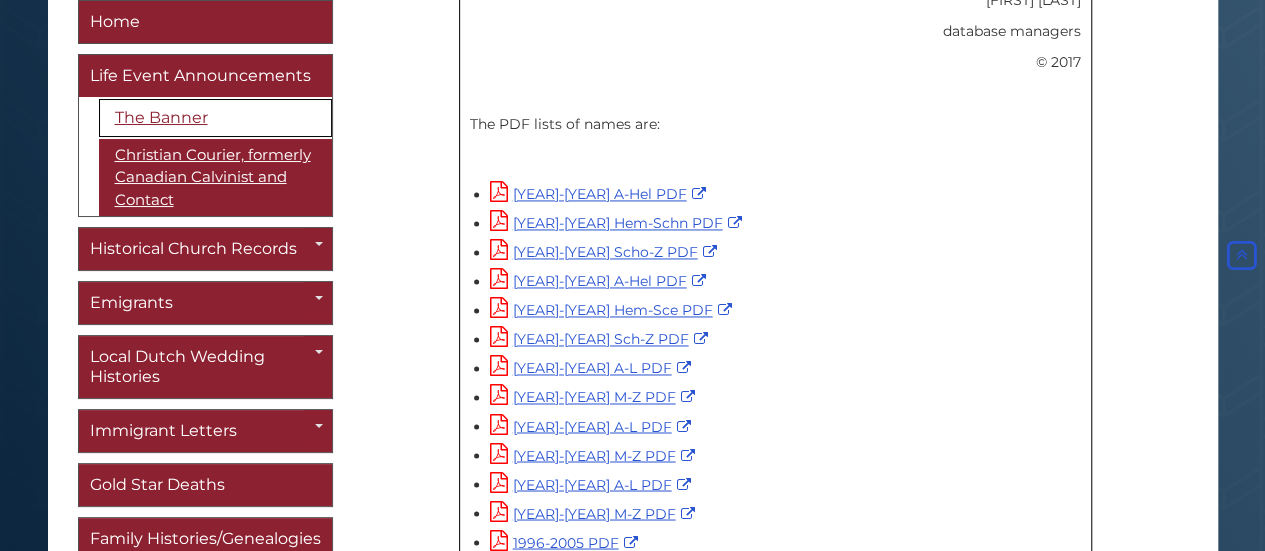 scroll, scrollTop: 1500, scrollLeft: 0, axis: vertical 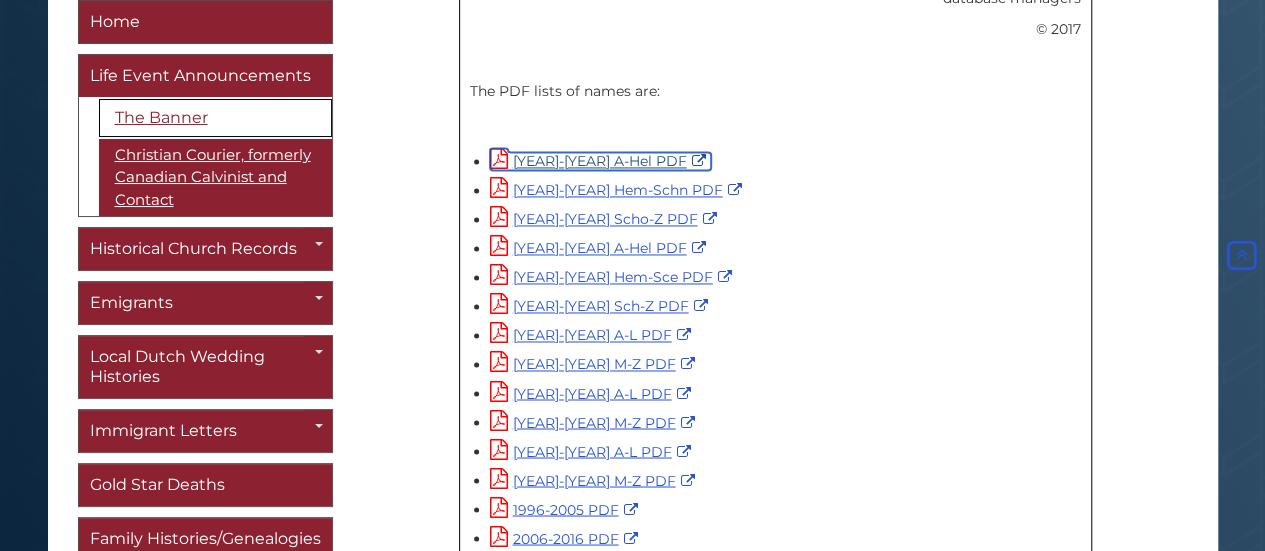 click on "[YEAR]-[YEAR] A-Hel PDF" at bounding box center [600, 161] 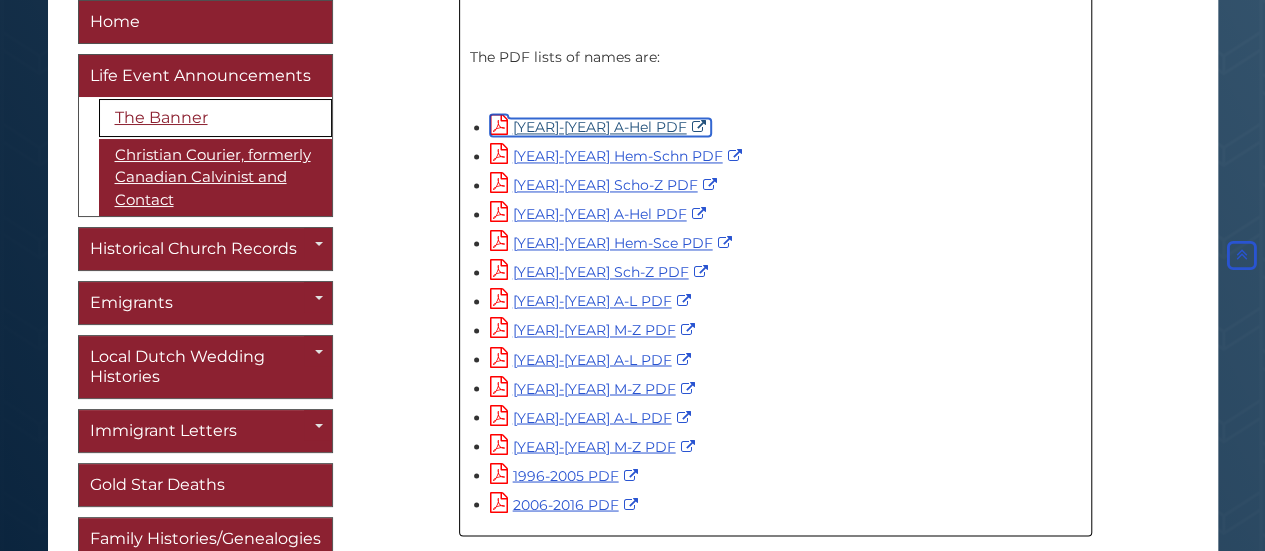 scroll, scrollTop: 1446, scrollLeft: 0, axis: vertical 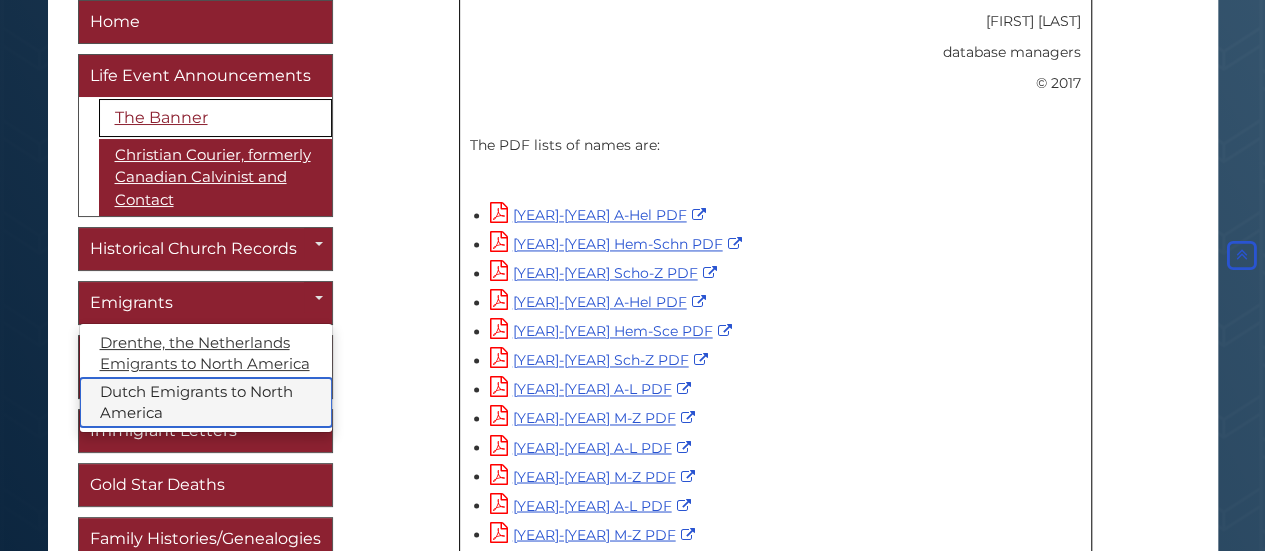 click on "Dutch Emigrants to North America" at bounding box center (206, 402) 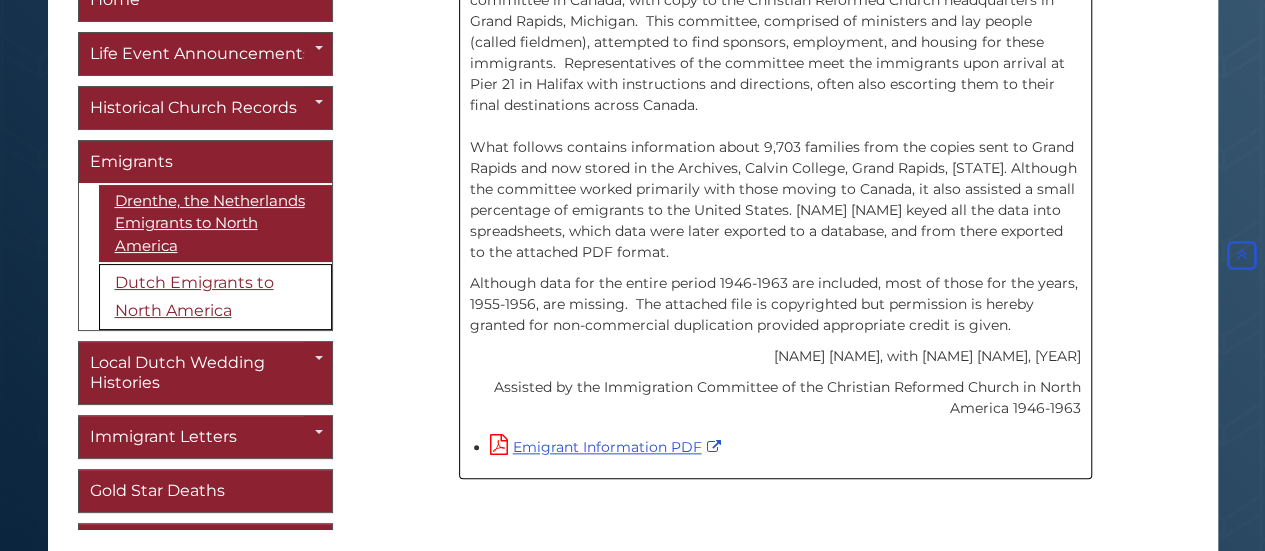 scroll, scrollTop: 900, scrollLeft: 0, axis: vertical 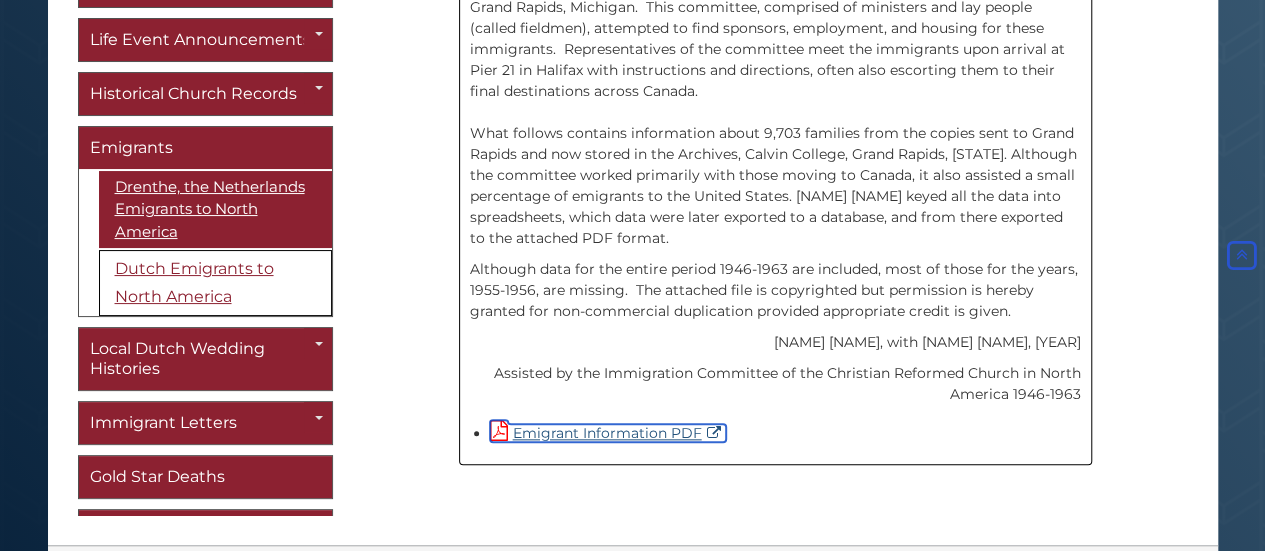 click on "Emigrant Information PDF" at bounding box center (608, 433) 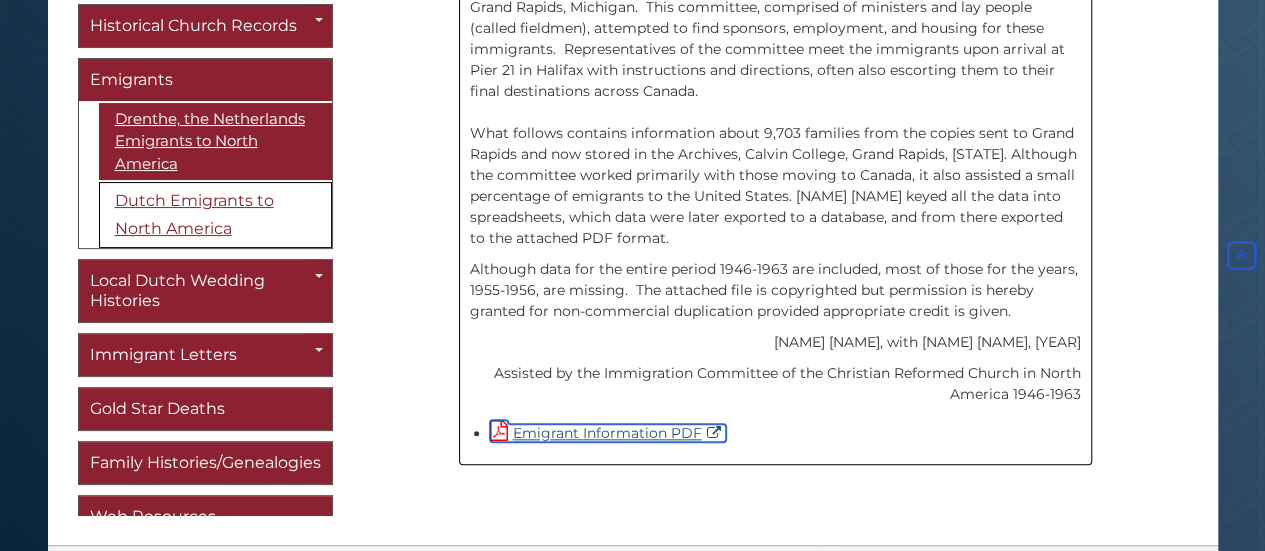 scroll, scrollTop: 0, scrollLeft: 0, axis: both 